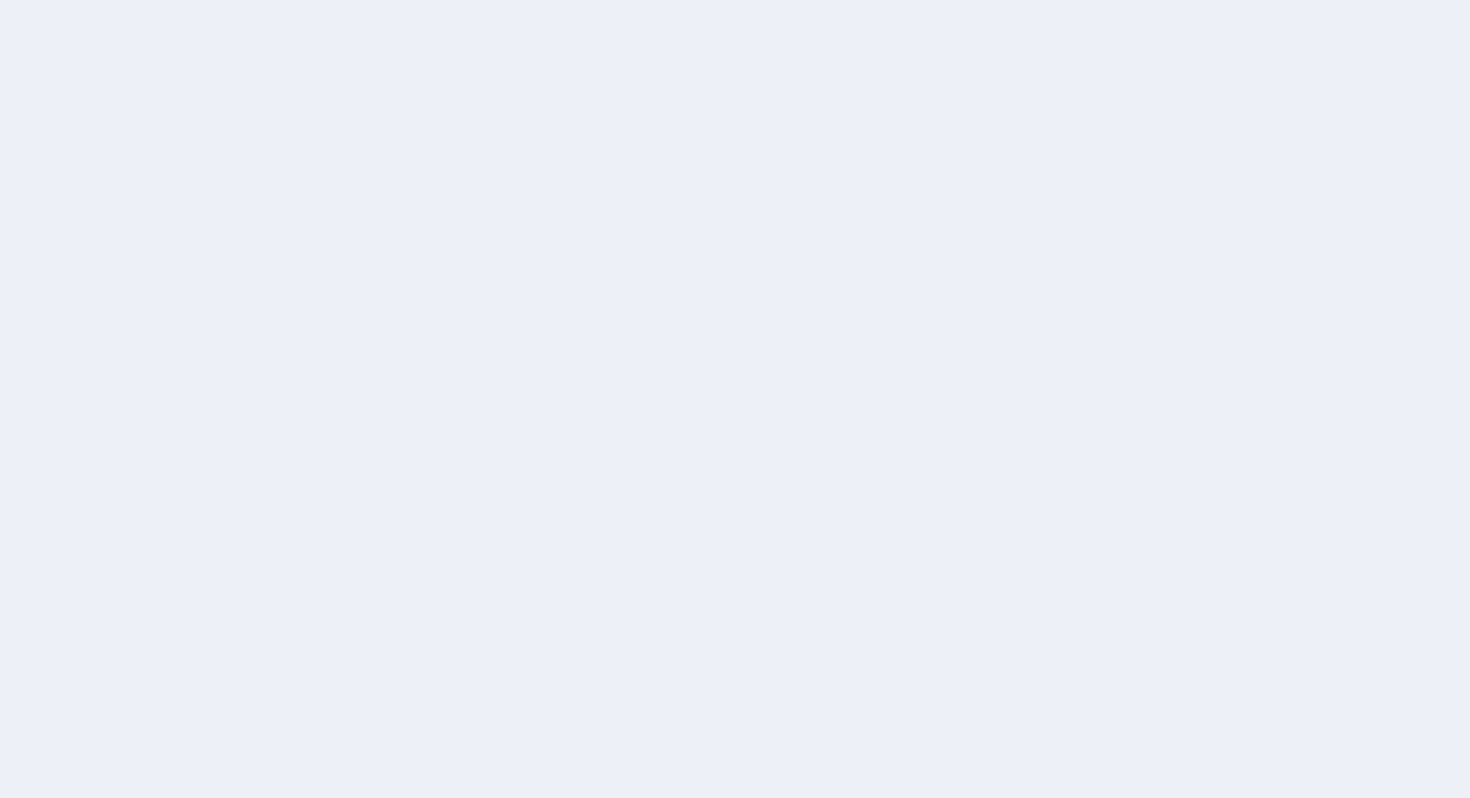 scroll, scrollTop: 0, scrollLeft: 0, axis: both 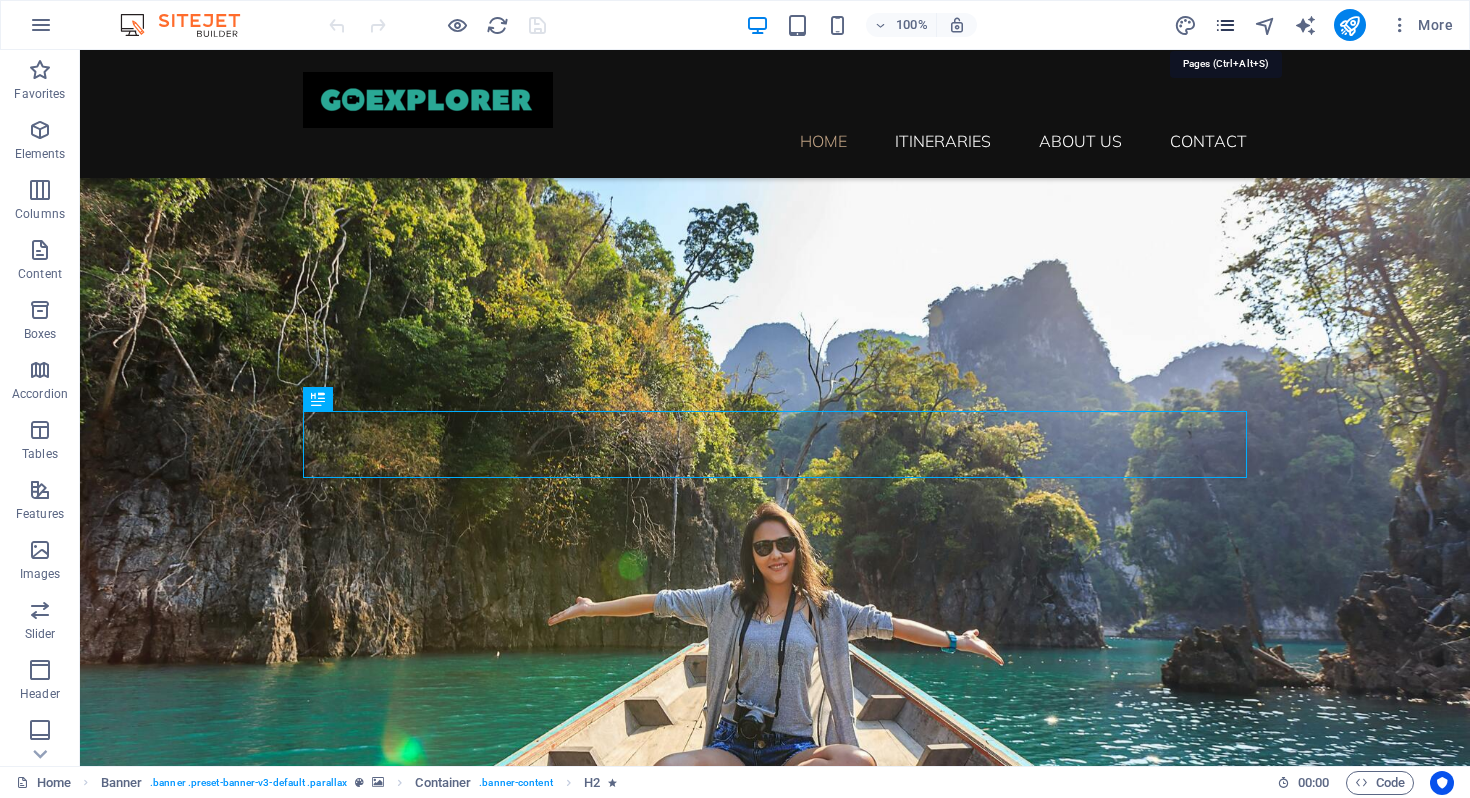 click at bounding box center (1225, 25) 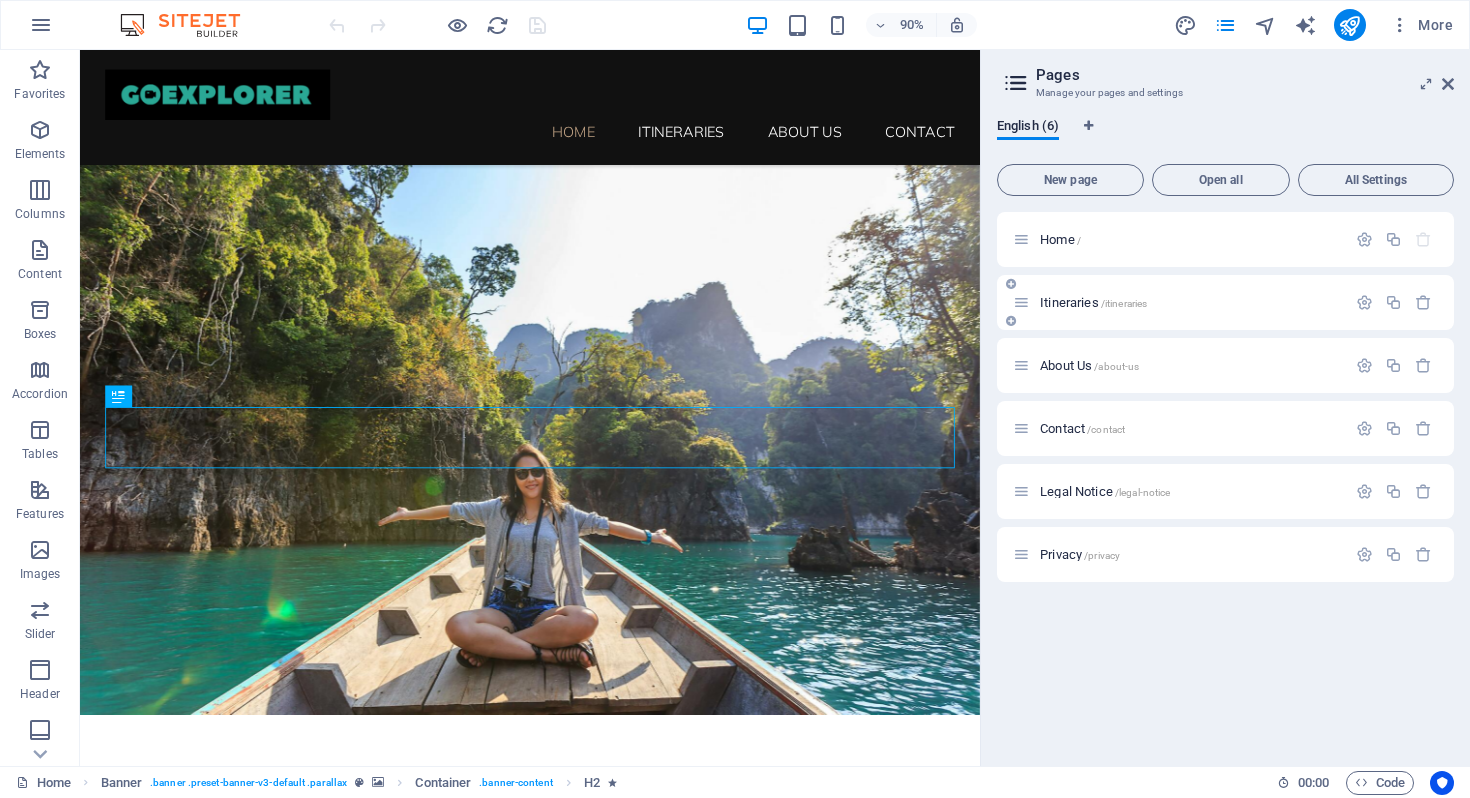 click at bounding box center [1021, 302] 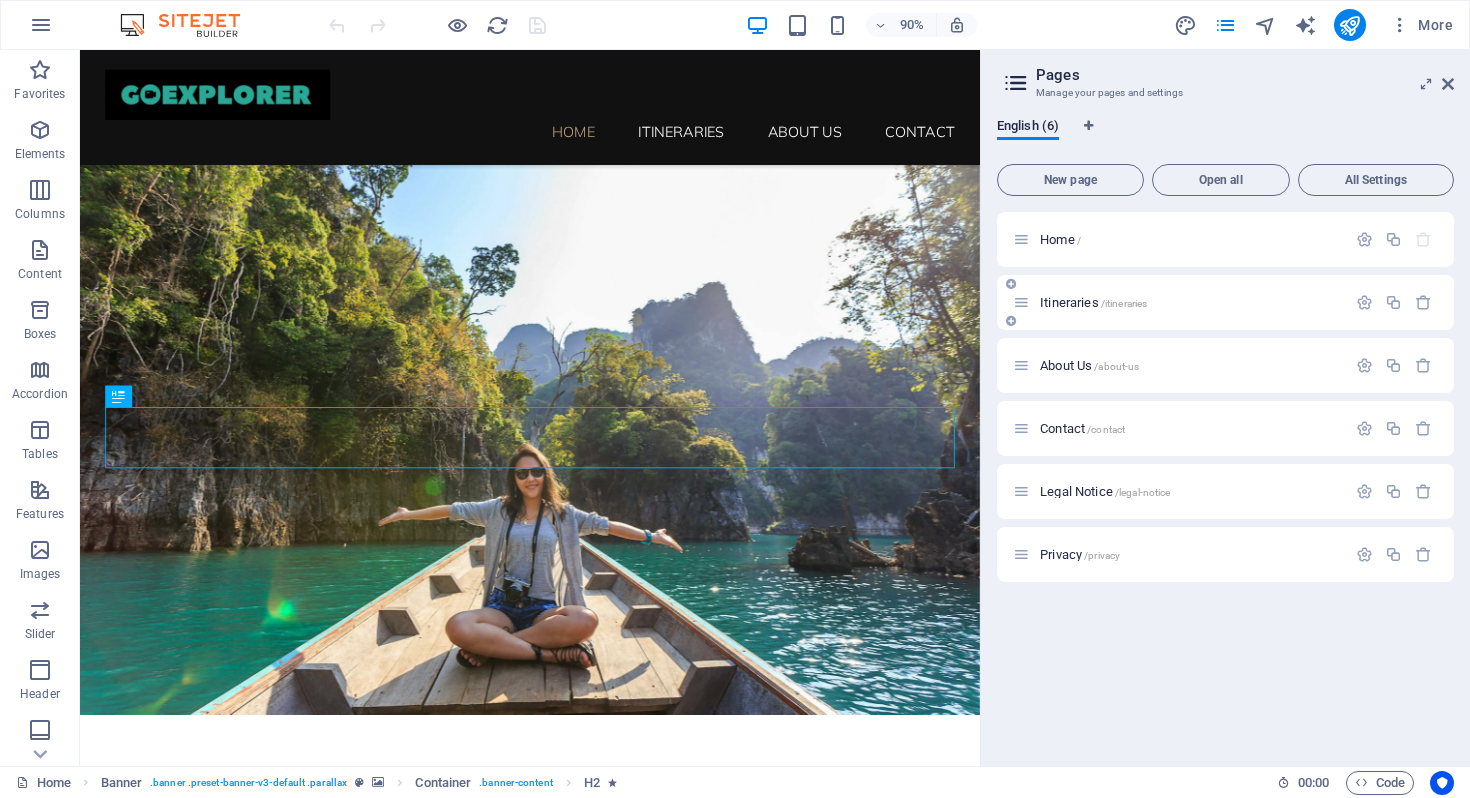 click on "Itineraries /itineraries" at bounding box center [1093, 302] 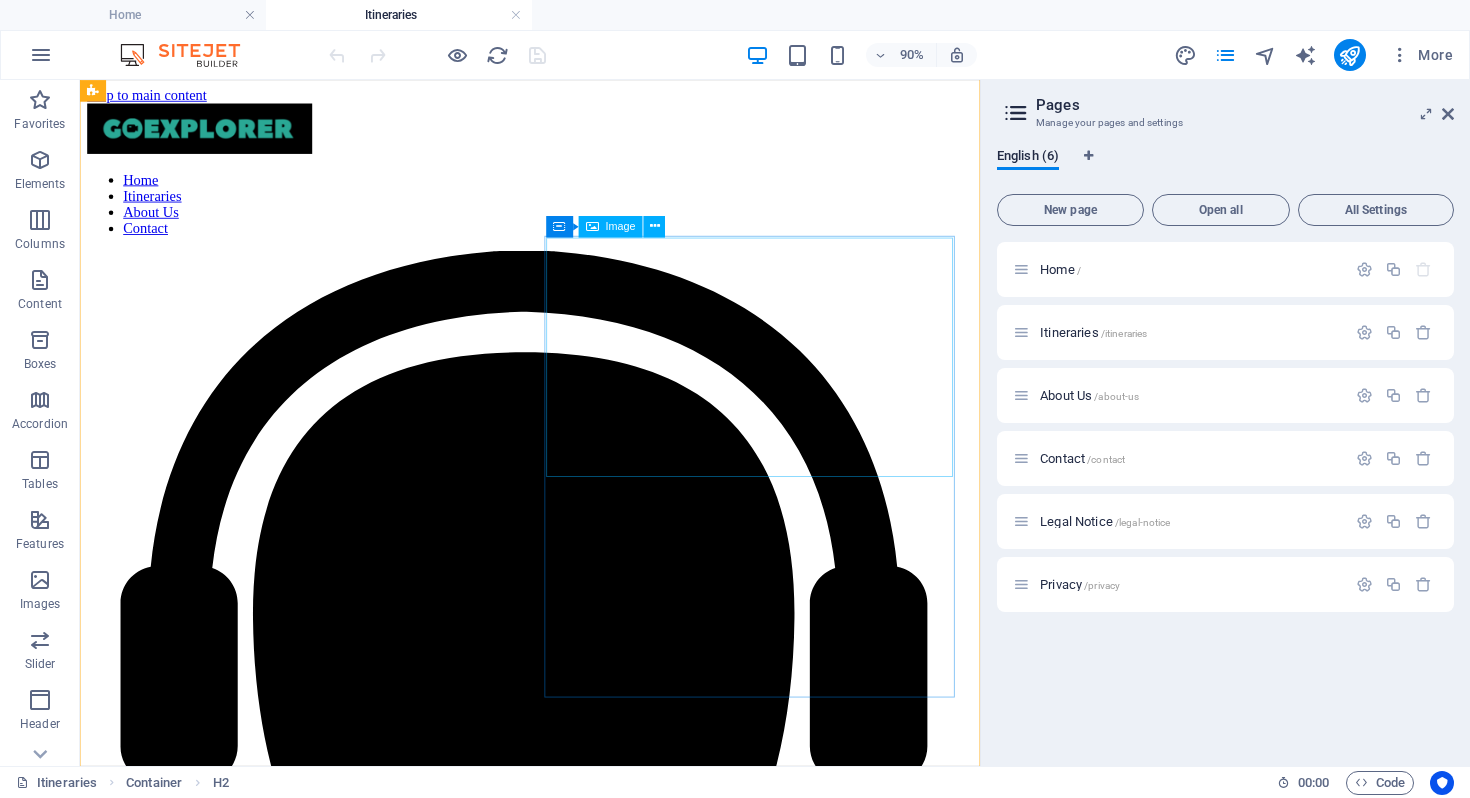 scroll, scrollTop: 1657, scrollLeft: 0, axis: vertical 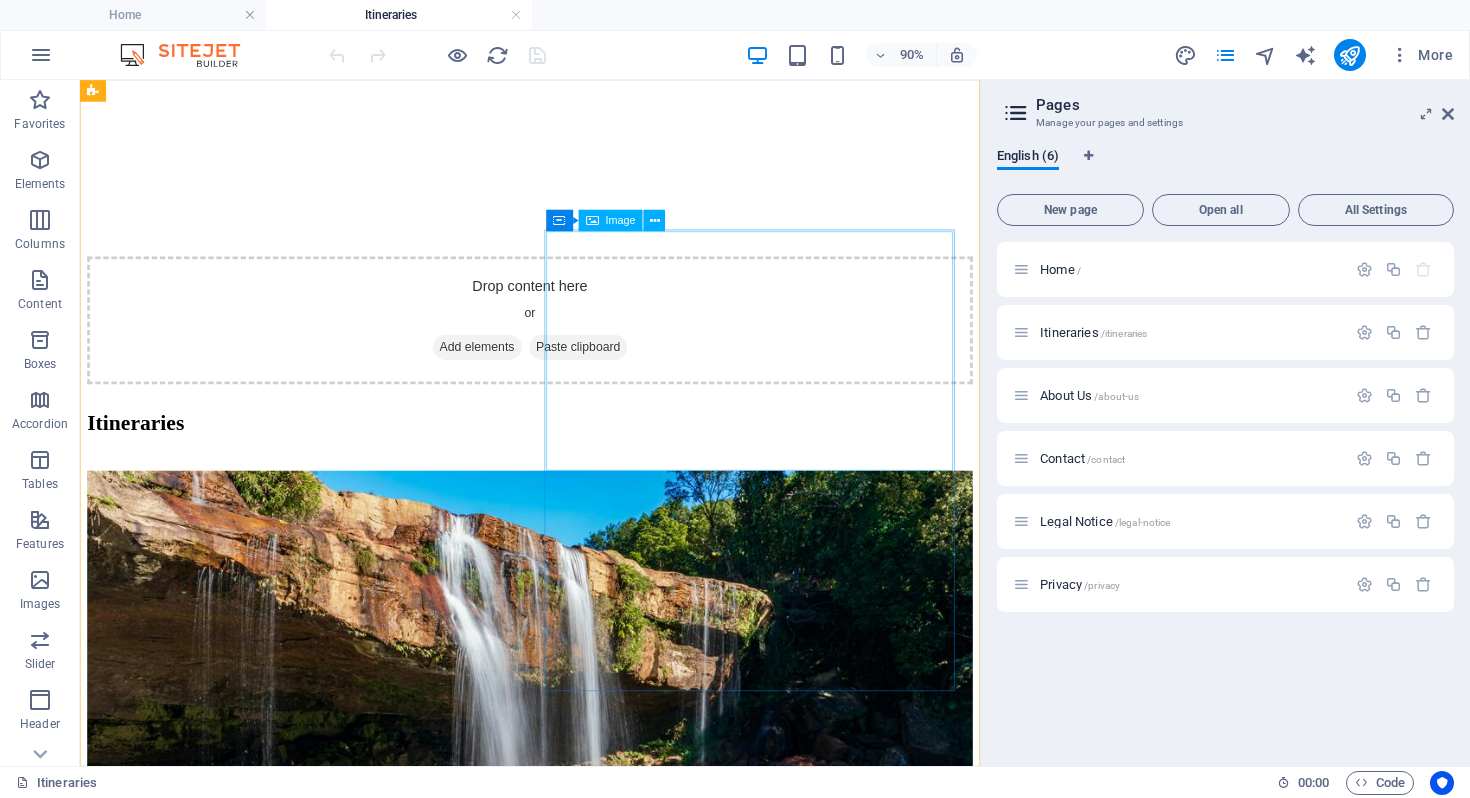 click at bounding box center [580, 4562] 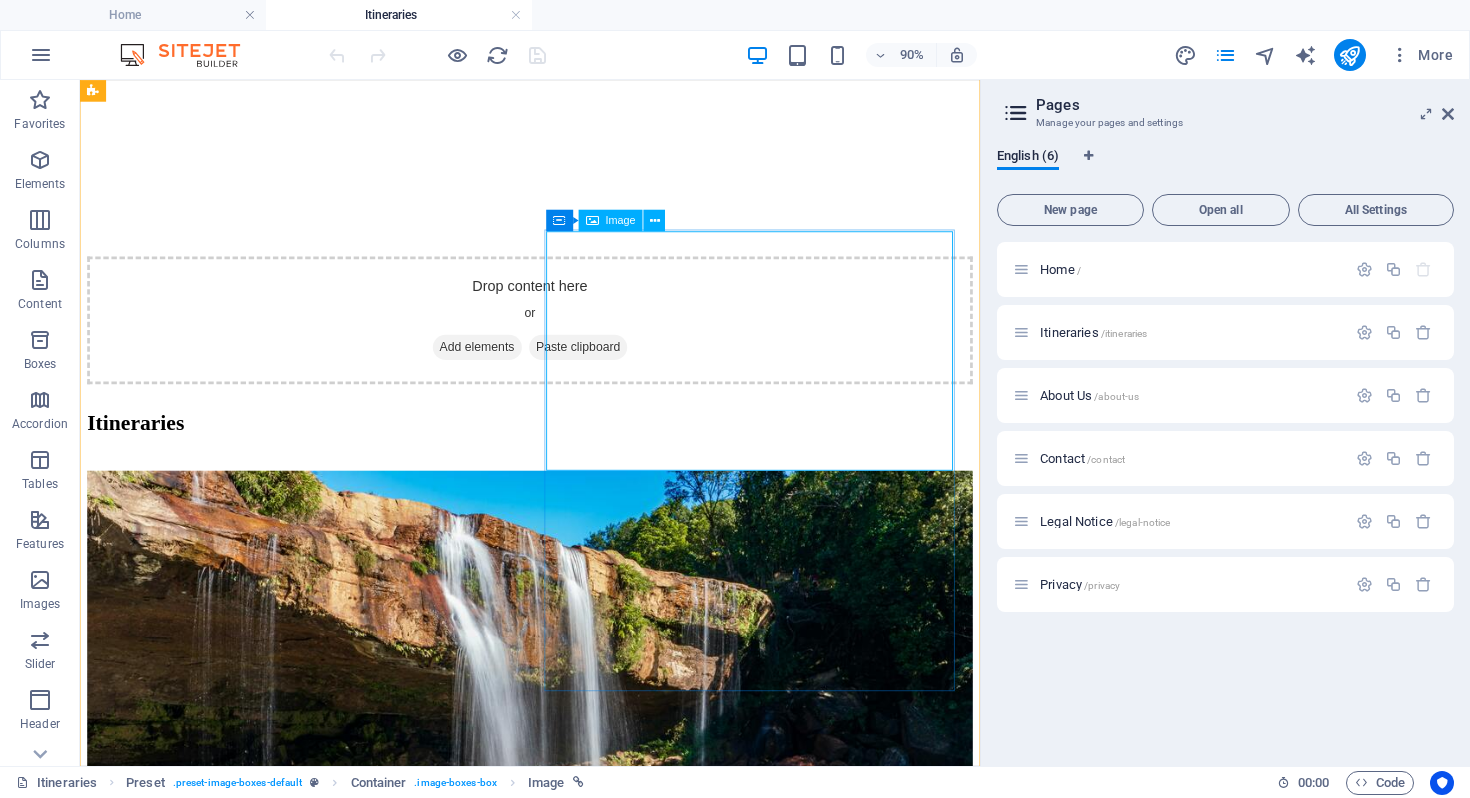 click at bounding box center [580, 4562] 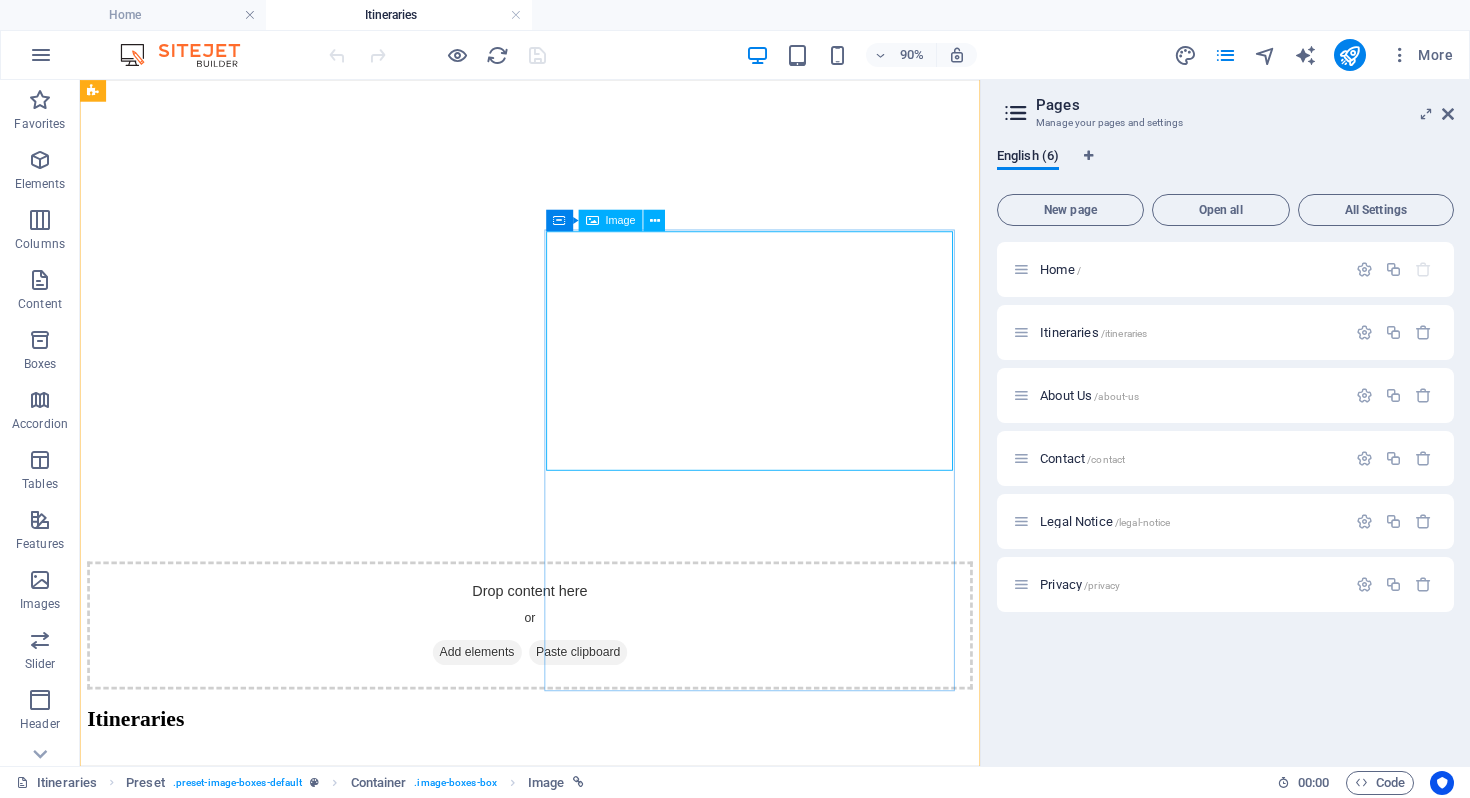 select on "%" 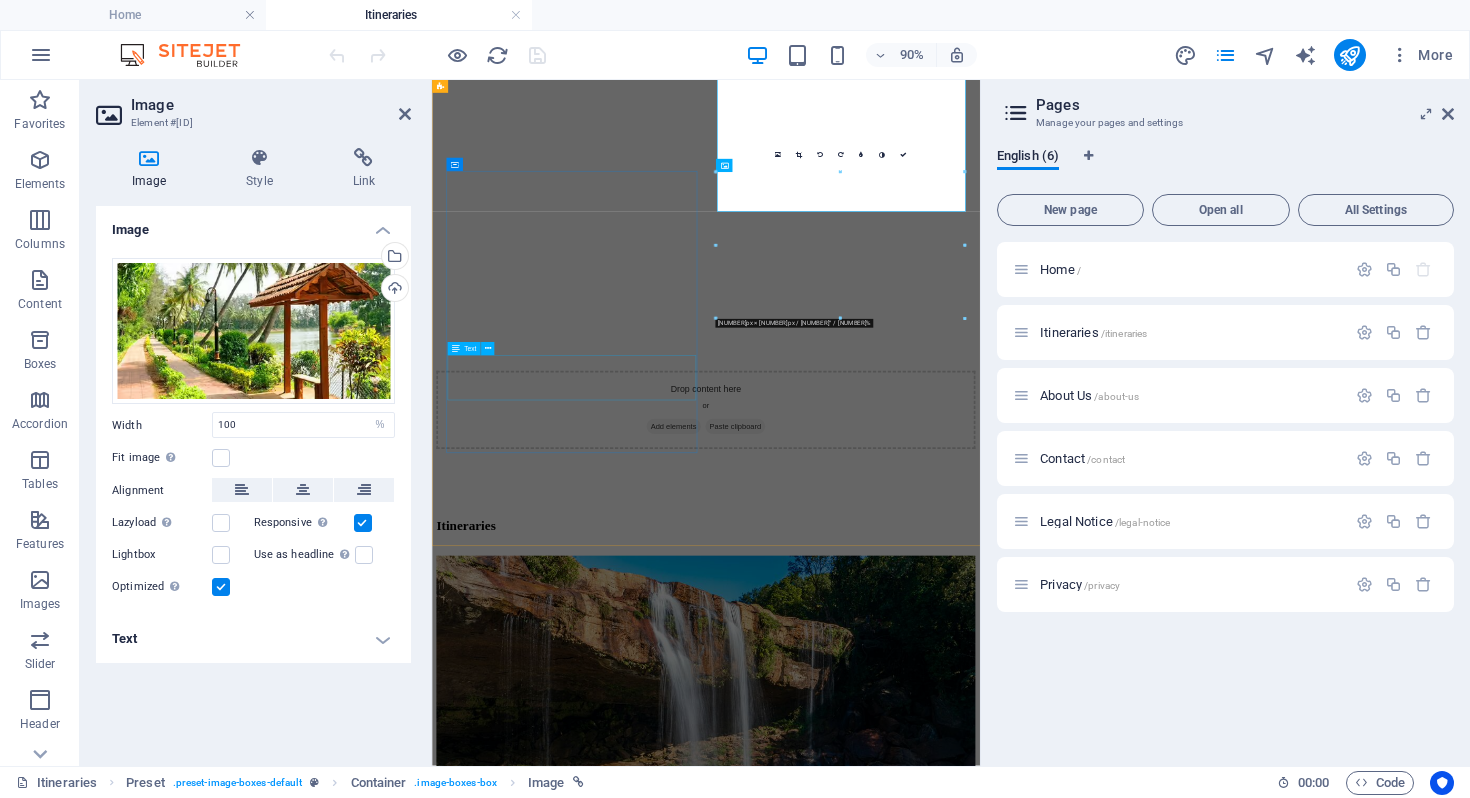 scroll, scrollTop: 1851, scrollLeft: 0, axis: vertical 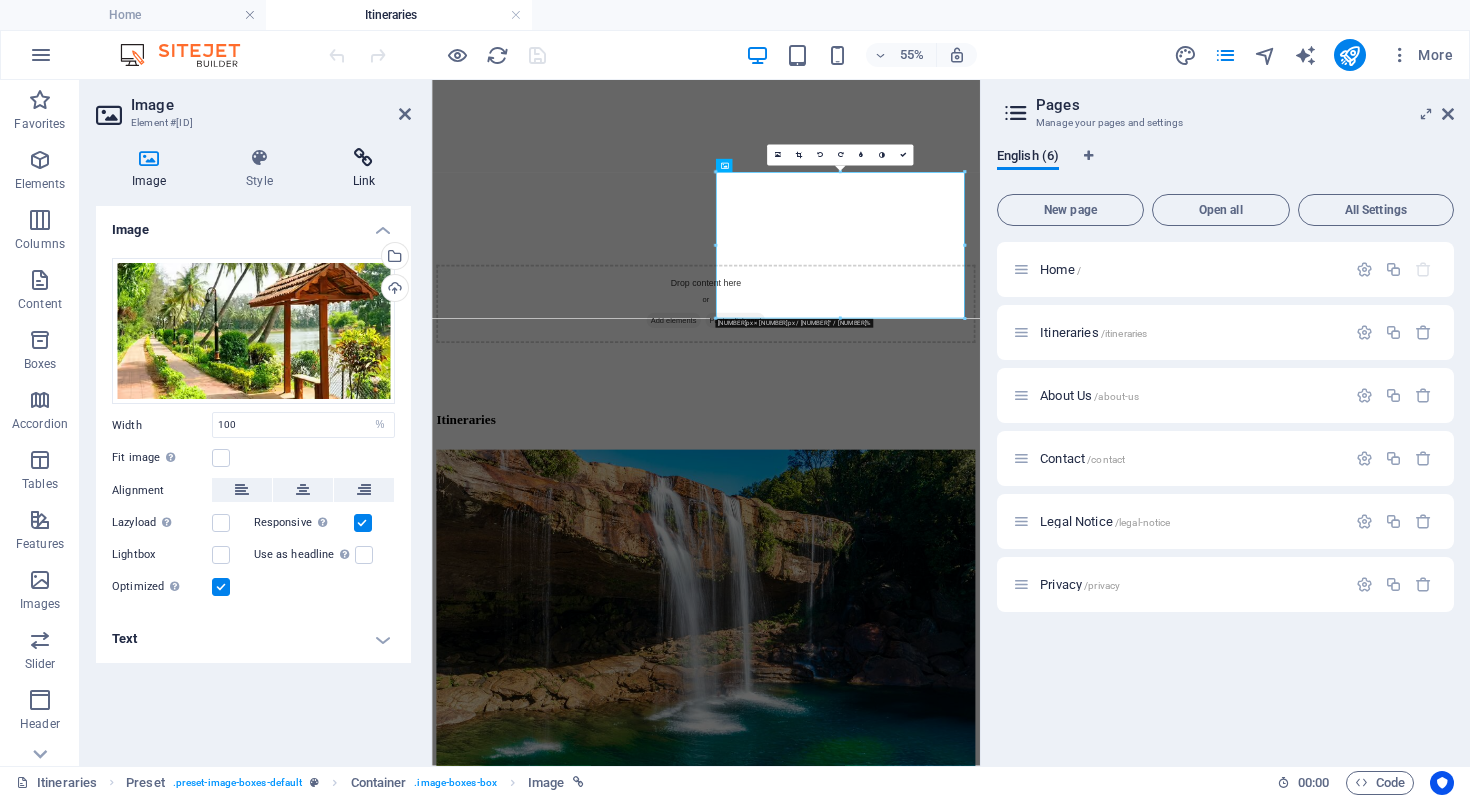 click at bounding box center (364, 158) 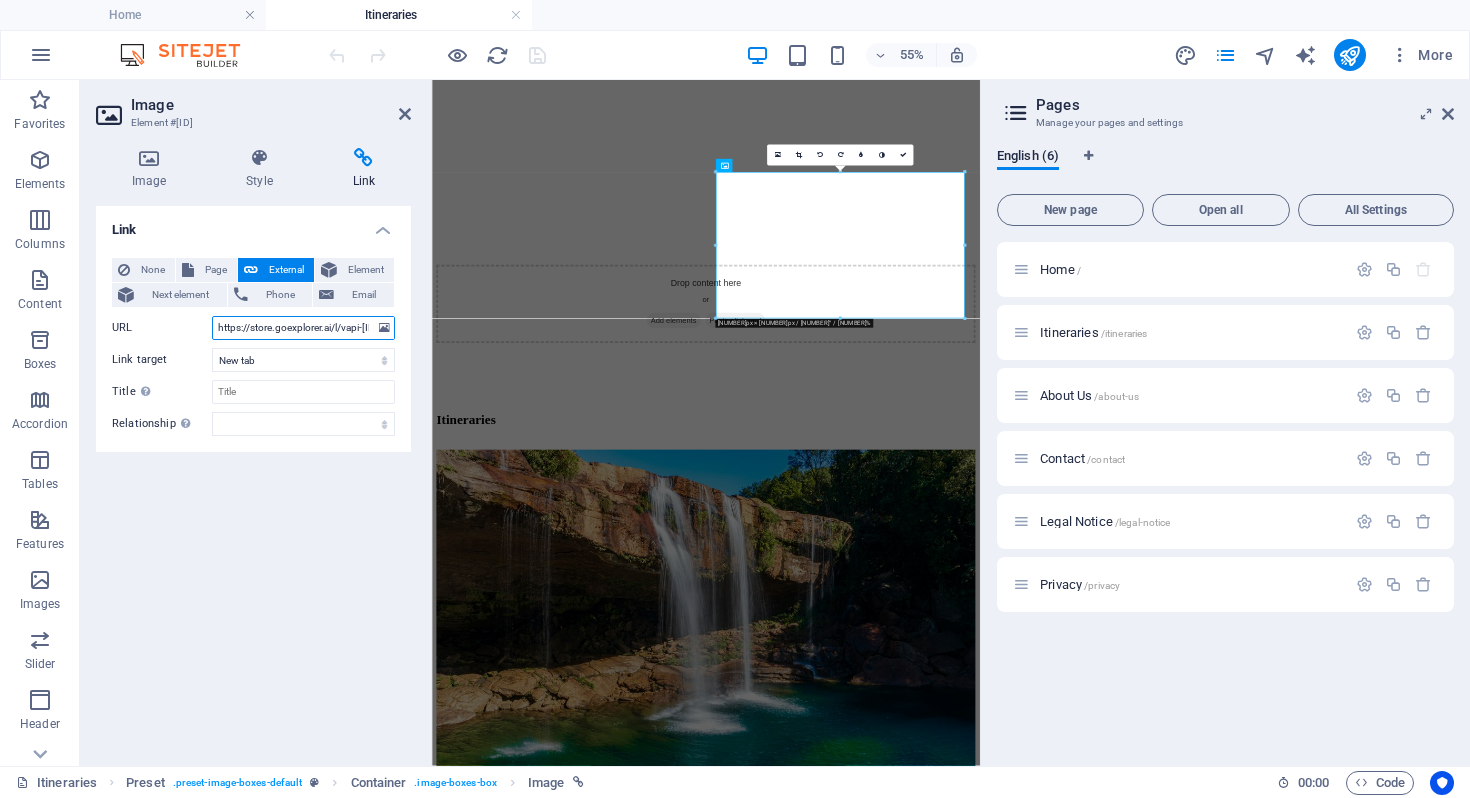 click on "https://store.goexplorer.ai/l/vapi-01" at bounding box center [303, 328] 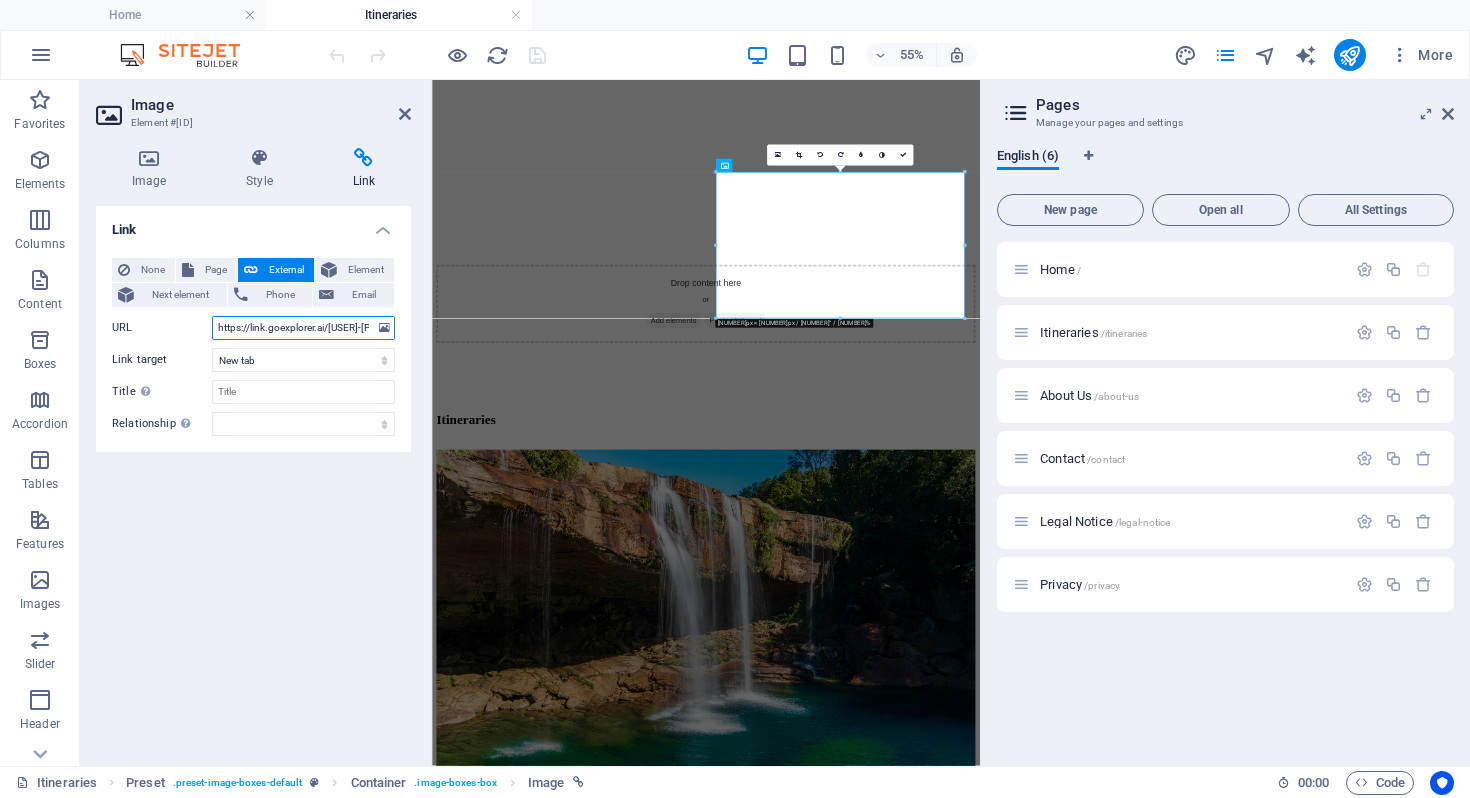 scroll, scrollTop: 0, scrollLeft: 46, axis: horizontal 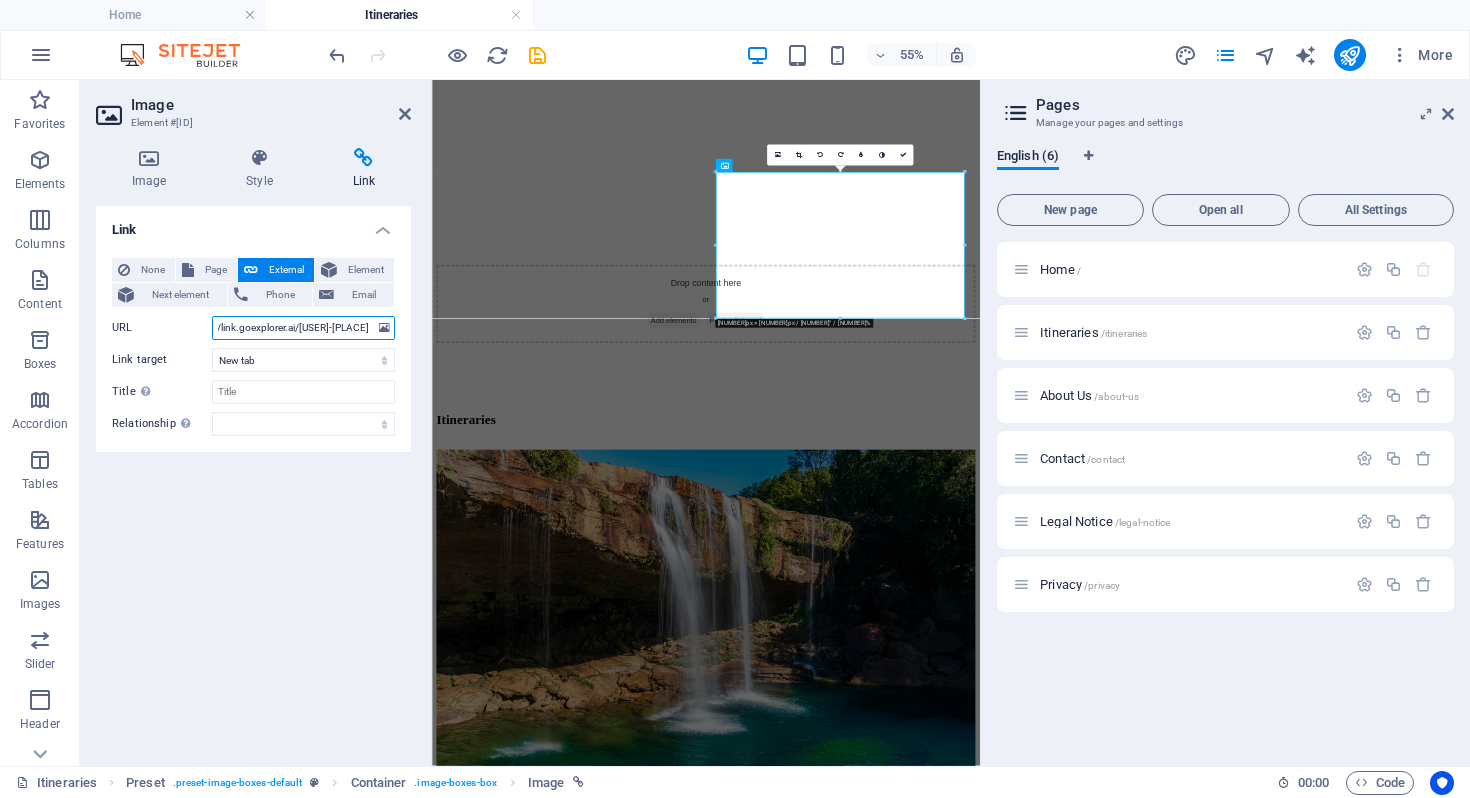 type on "https://link.goexplorer.ai/[PERSONAL_LINK]" 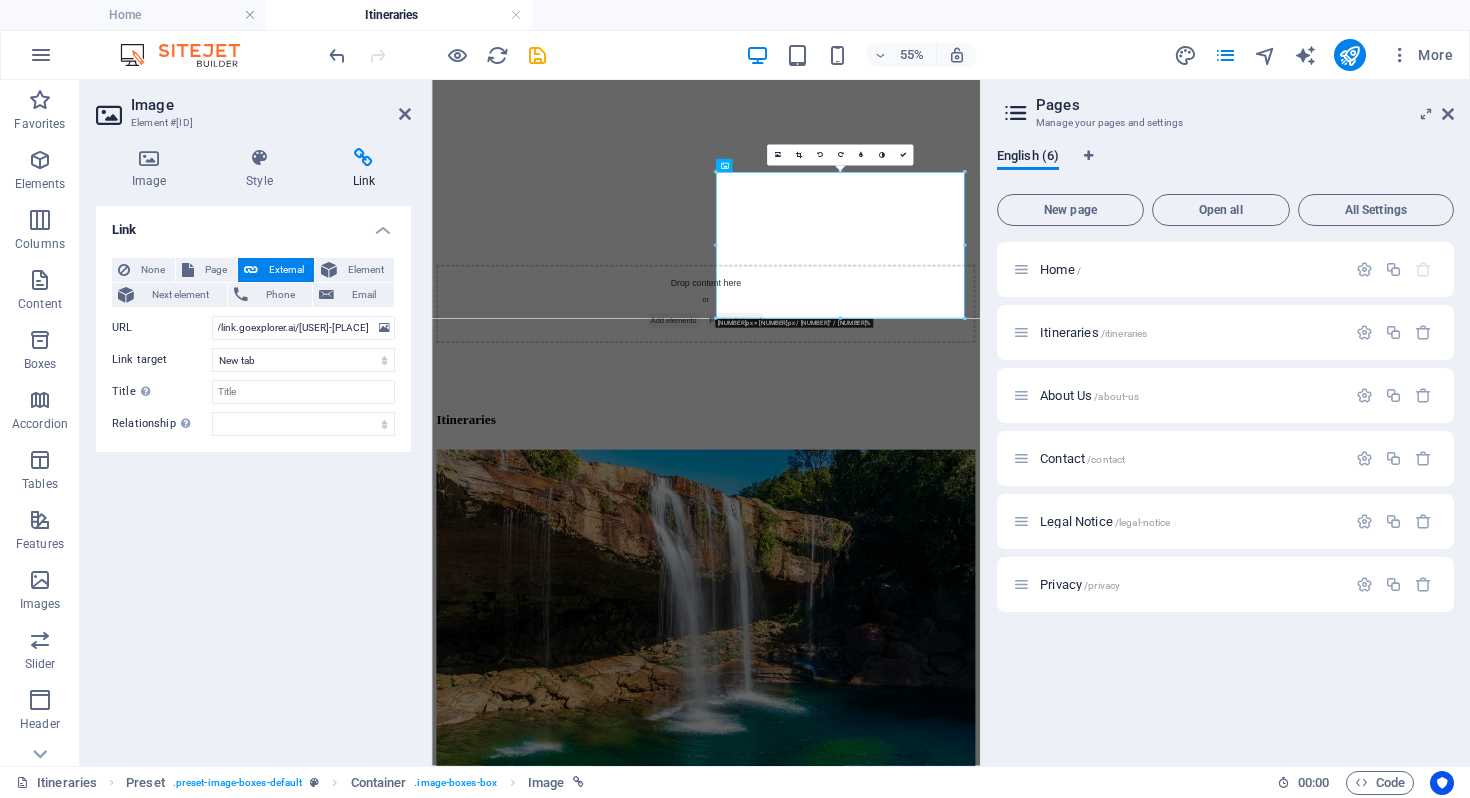 click on "Link None Page External Element Next element Phone Email Page Home Itineraries About Us Contact Legal Notice Privacy Element
URL https://link.goexplorer.ai/vishishat-amarnath Phone Email Link target New tab Same tab Overlay Title Additional link description, should not be the same as the link text. The title is most often shown as a tooltip text when the mouse moves over the element. Leave empty if uncertain. Relationship Sets the  relationship of this link to the link target . For example, the value "nofollow" instructs search engines not to follow the link. Can be left empty. alternate author bookmark external help license next nofollow noreferrer noopener prev search tag" at bounding box center (253, 478) 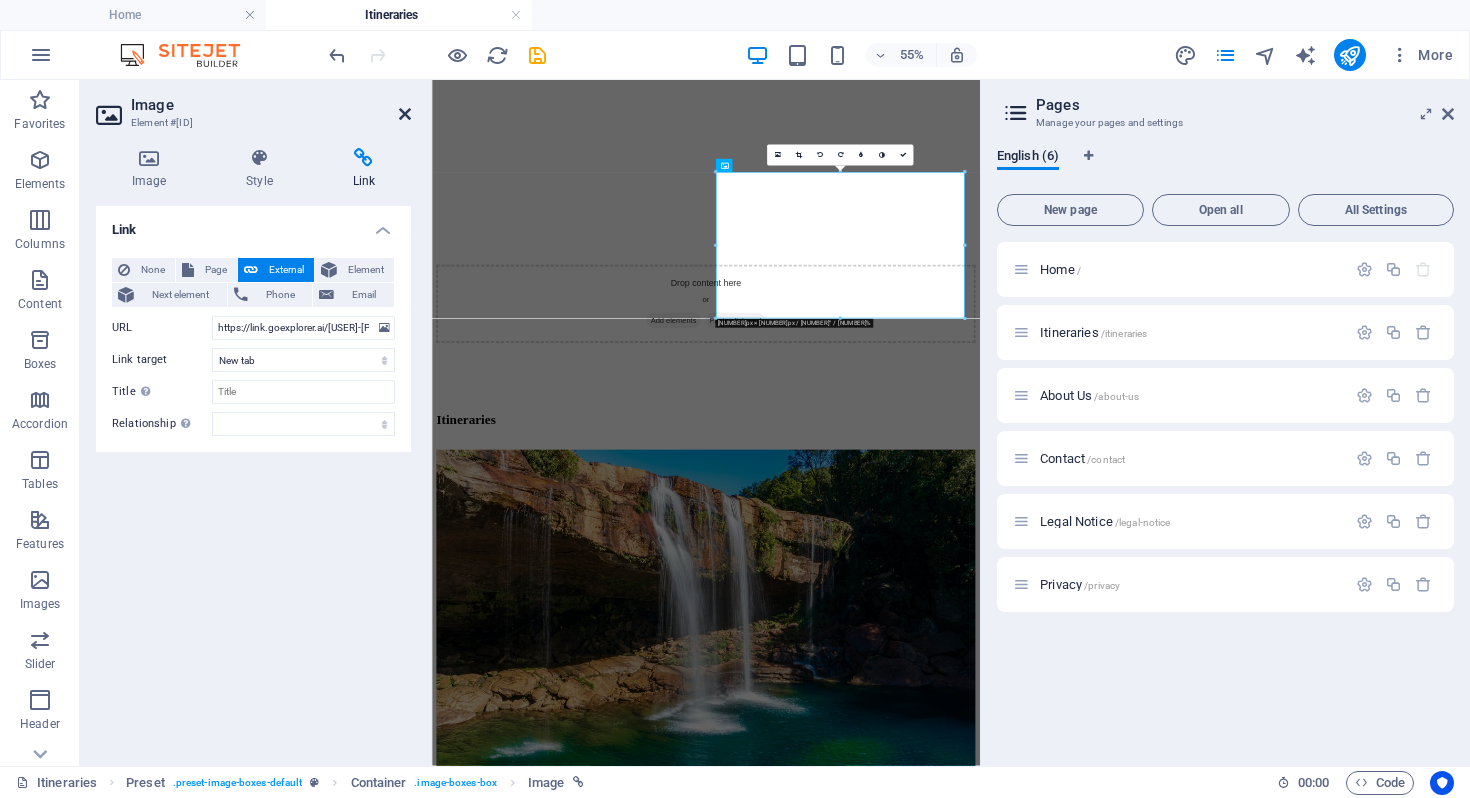 click at bounding box center (405, 114) 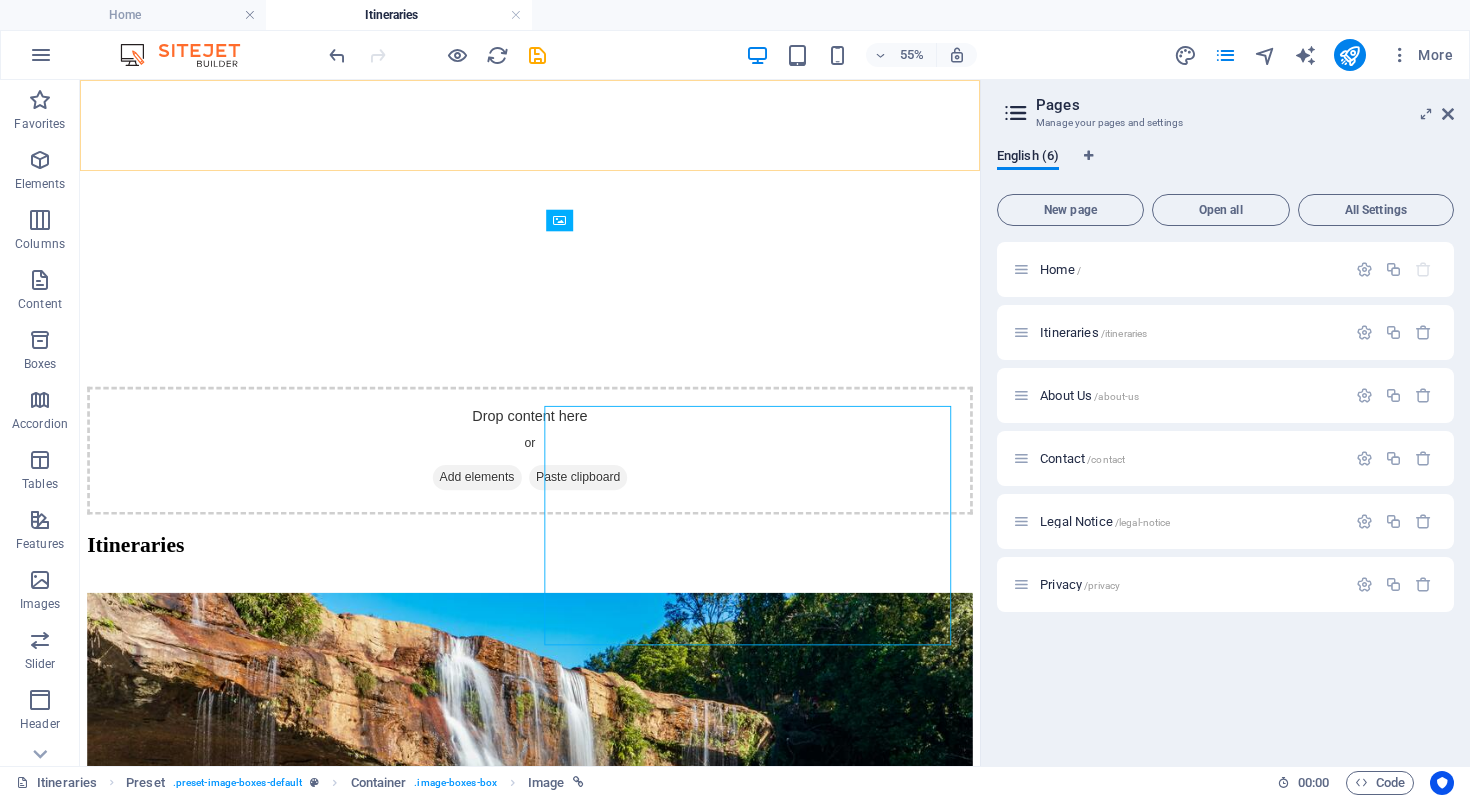 scroll, scrollTop: 1657, scrollLeft: 0, axis: vertical 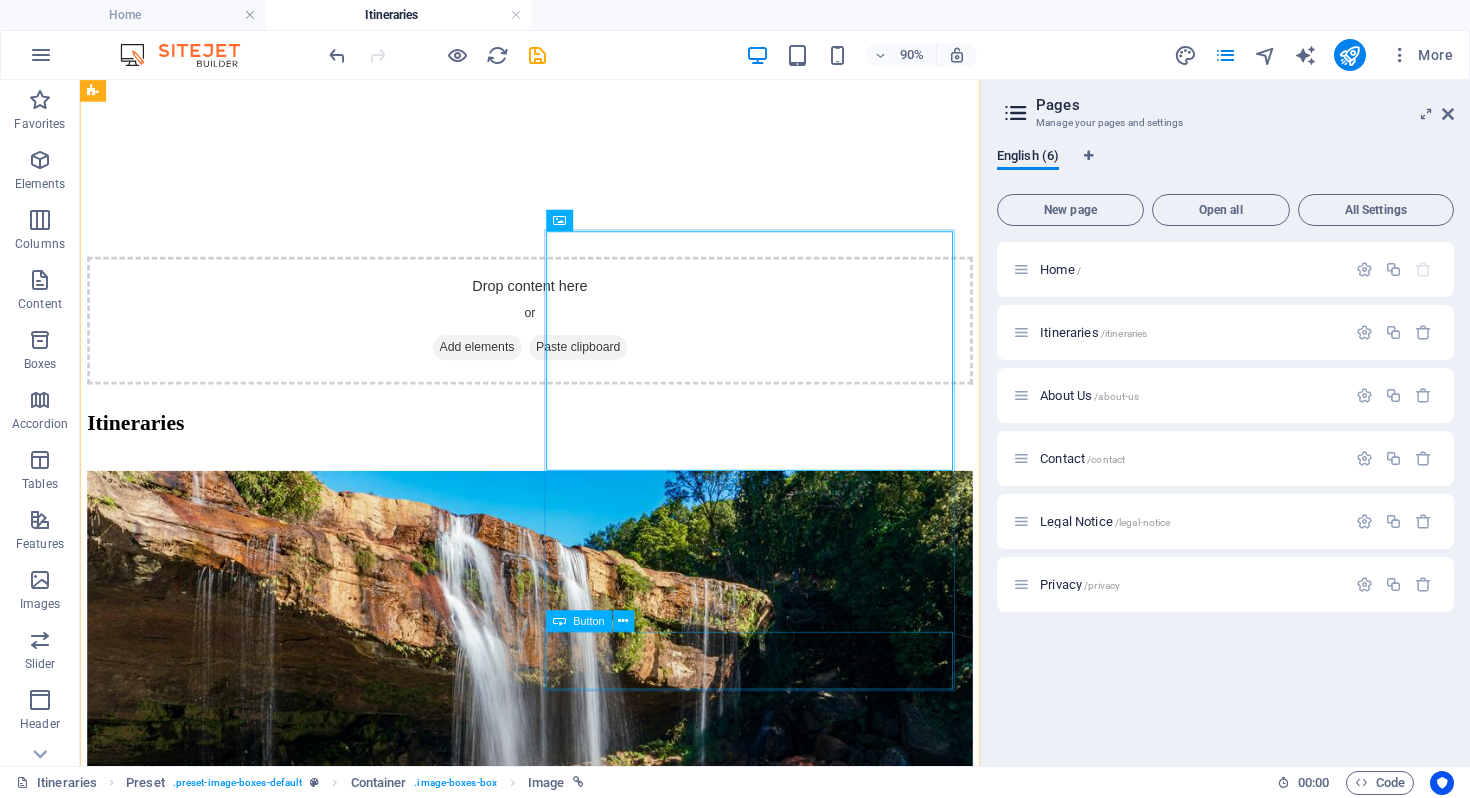 click on "Check now" at bounding box center [580, 5012] 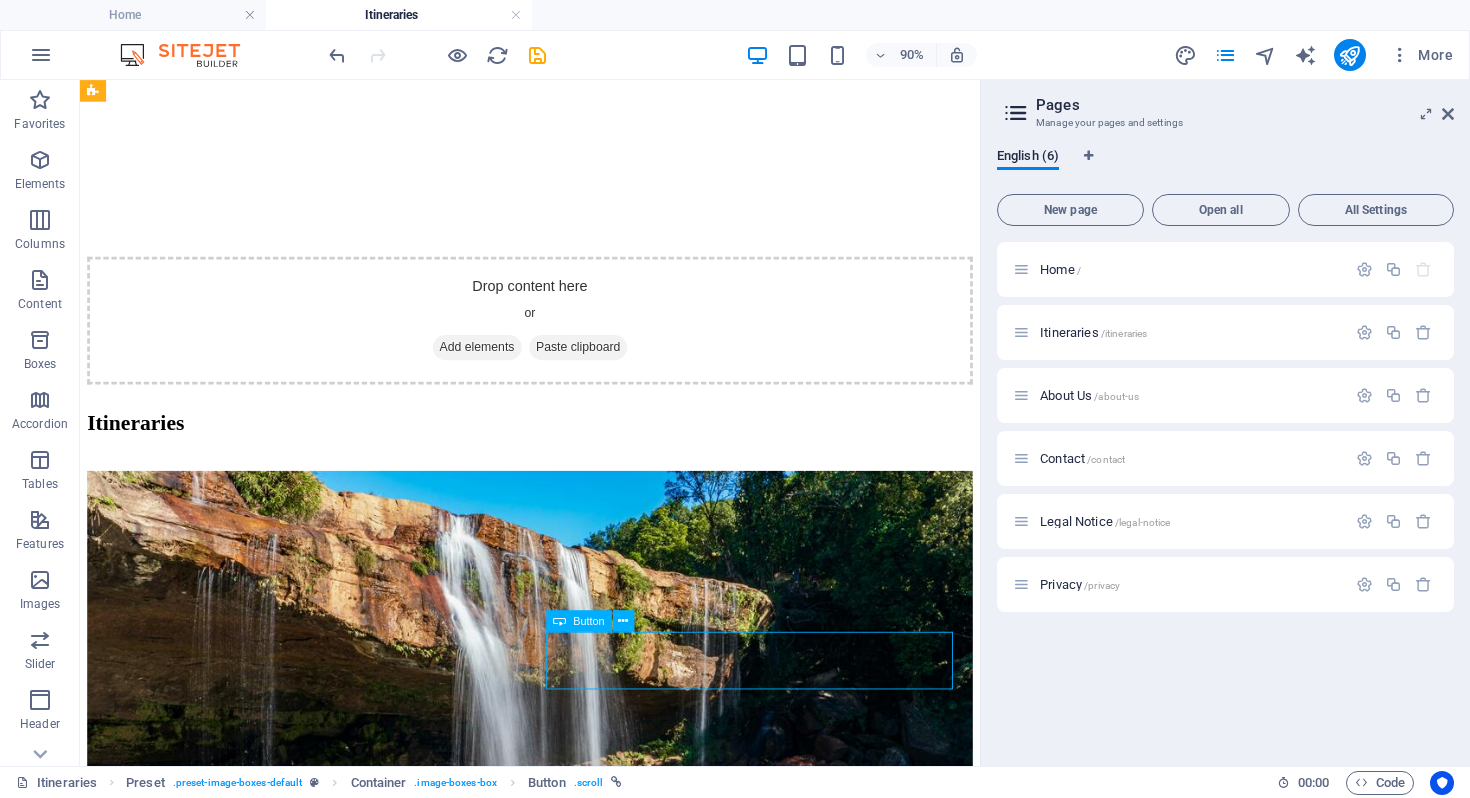click on "Check now" at bounding box center [580, 5012] 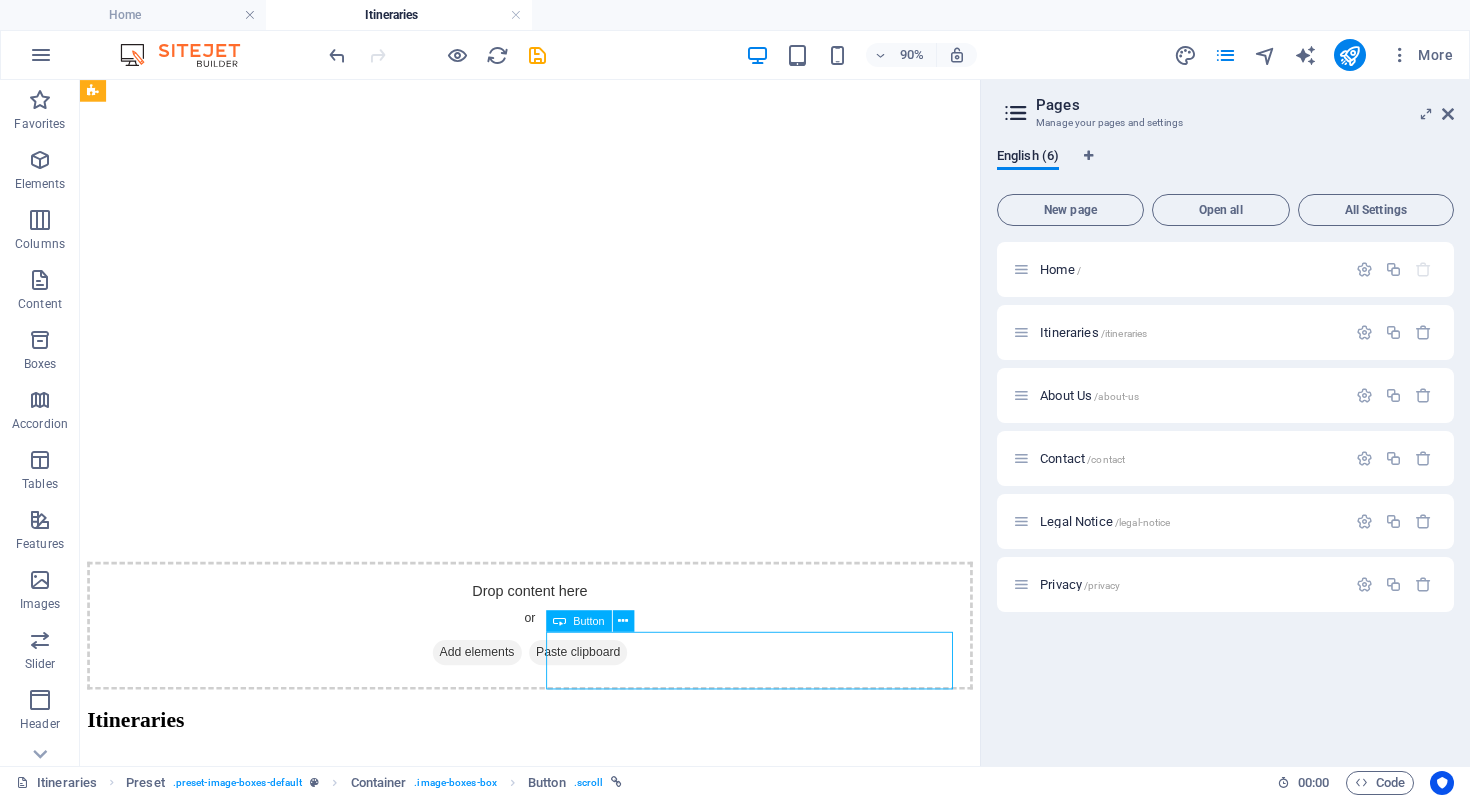 select 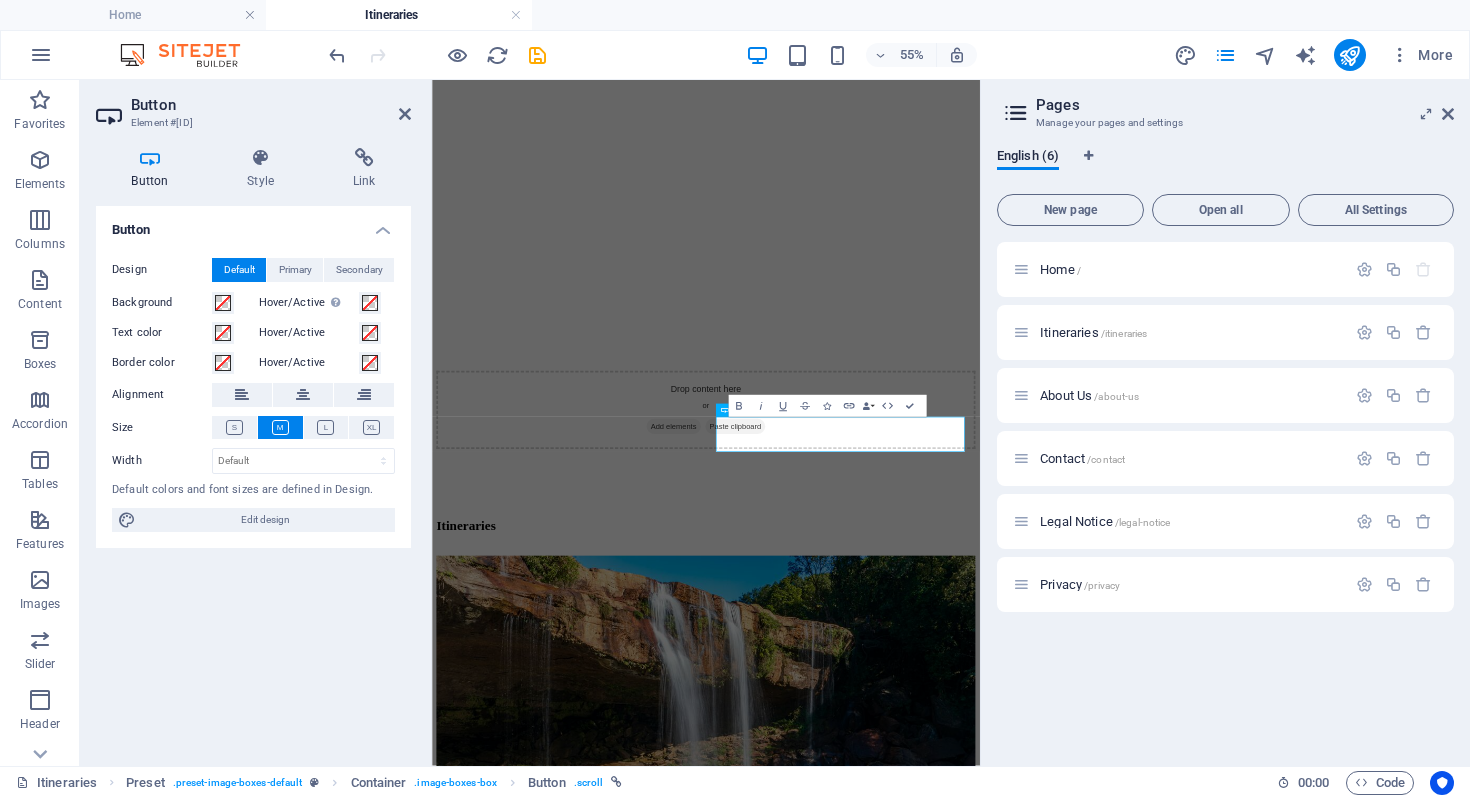 scroll, scrollTop: 1851, scrollLeft: 0, axis: vertical 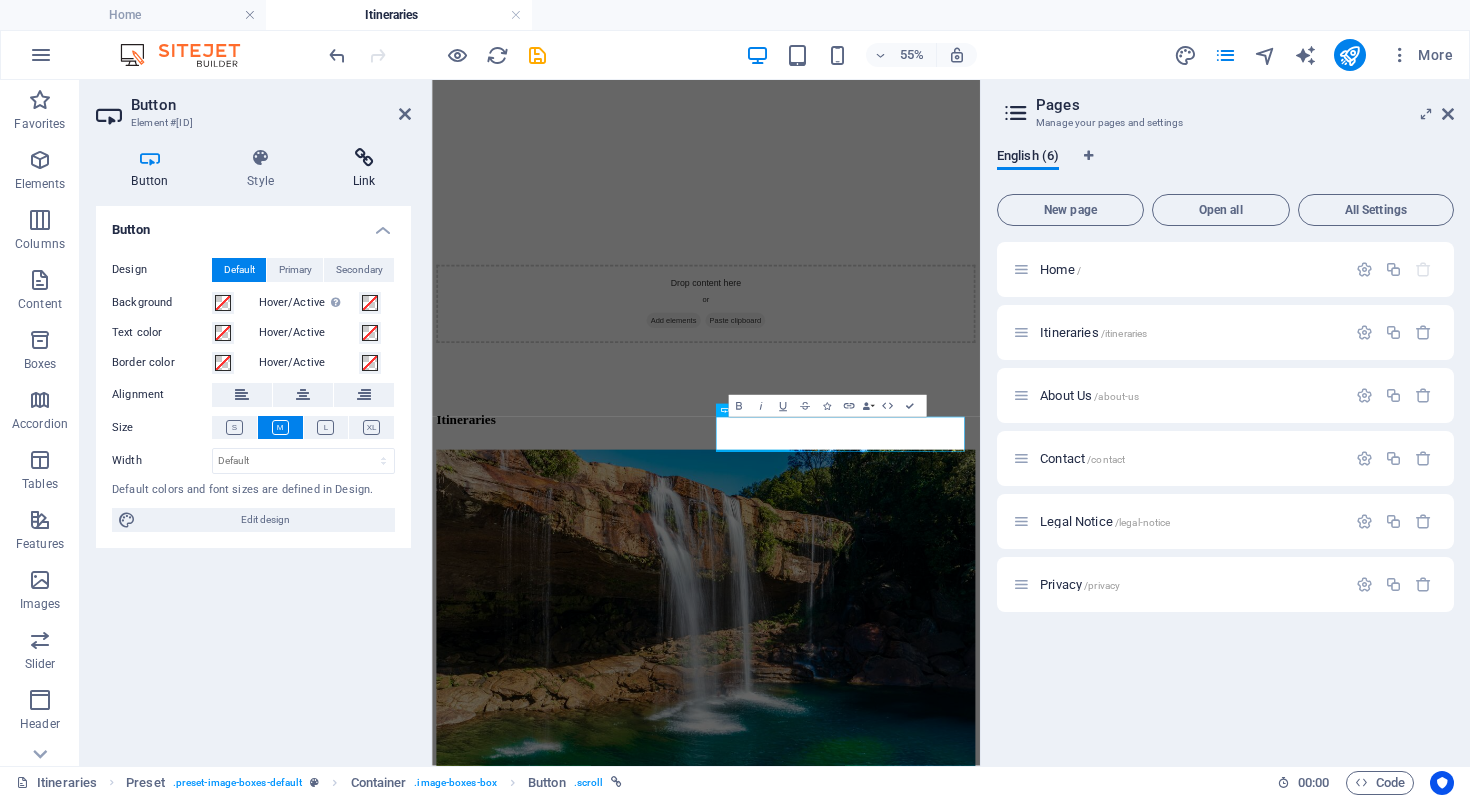 click at bounding box center (364, 158) 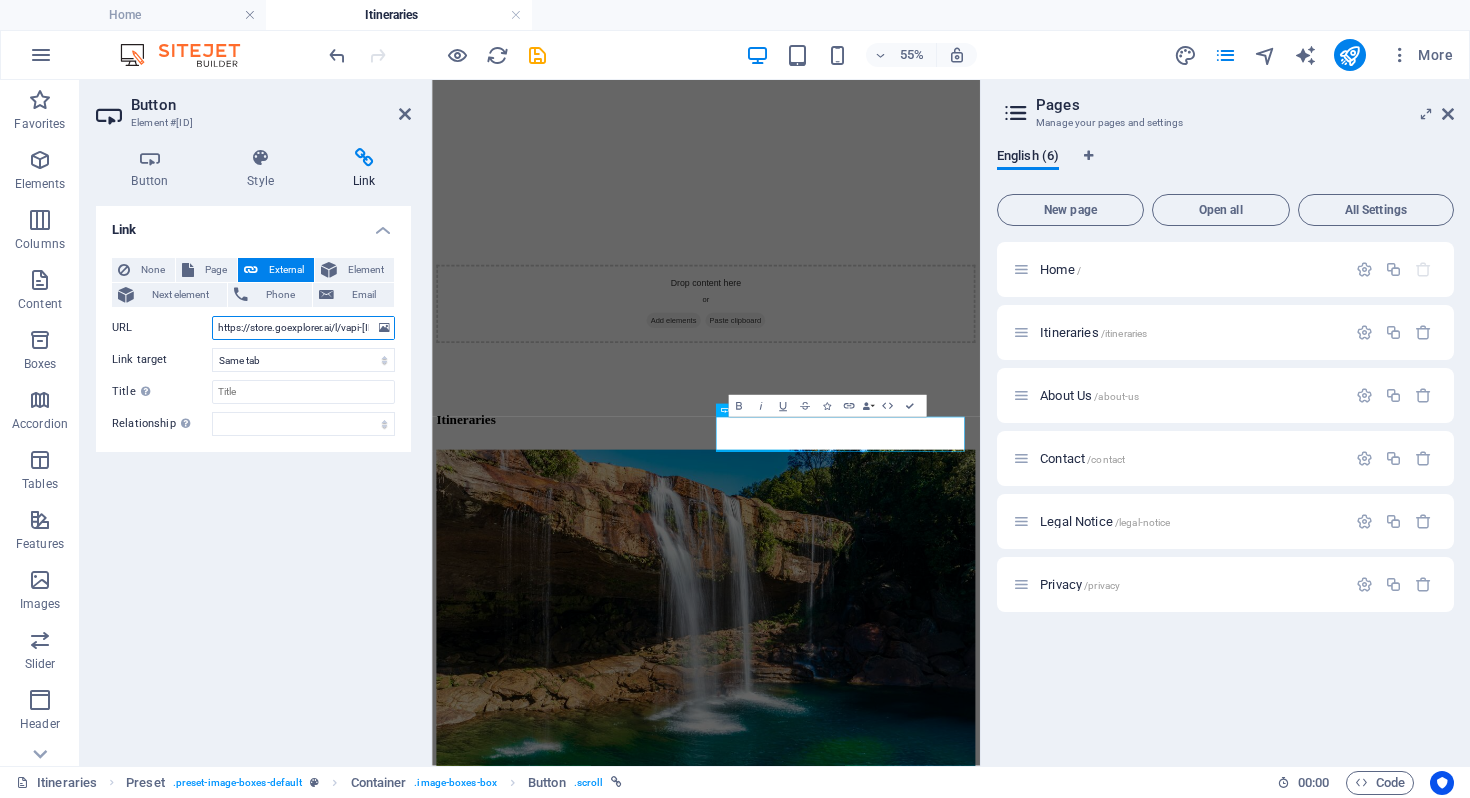 click on "https://store.goexplorer.ai/l/vapi-01" at bounding box center (303, 328) 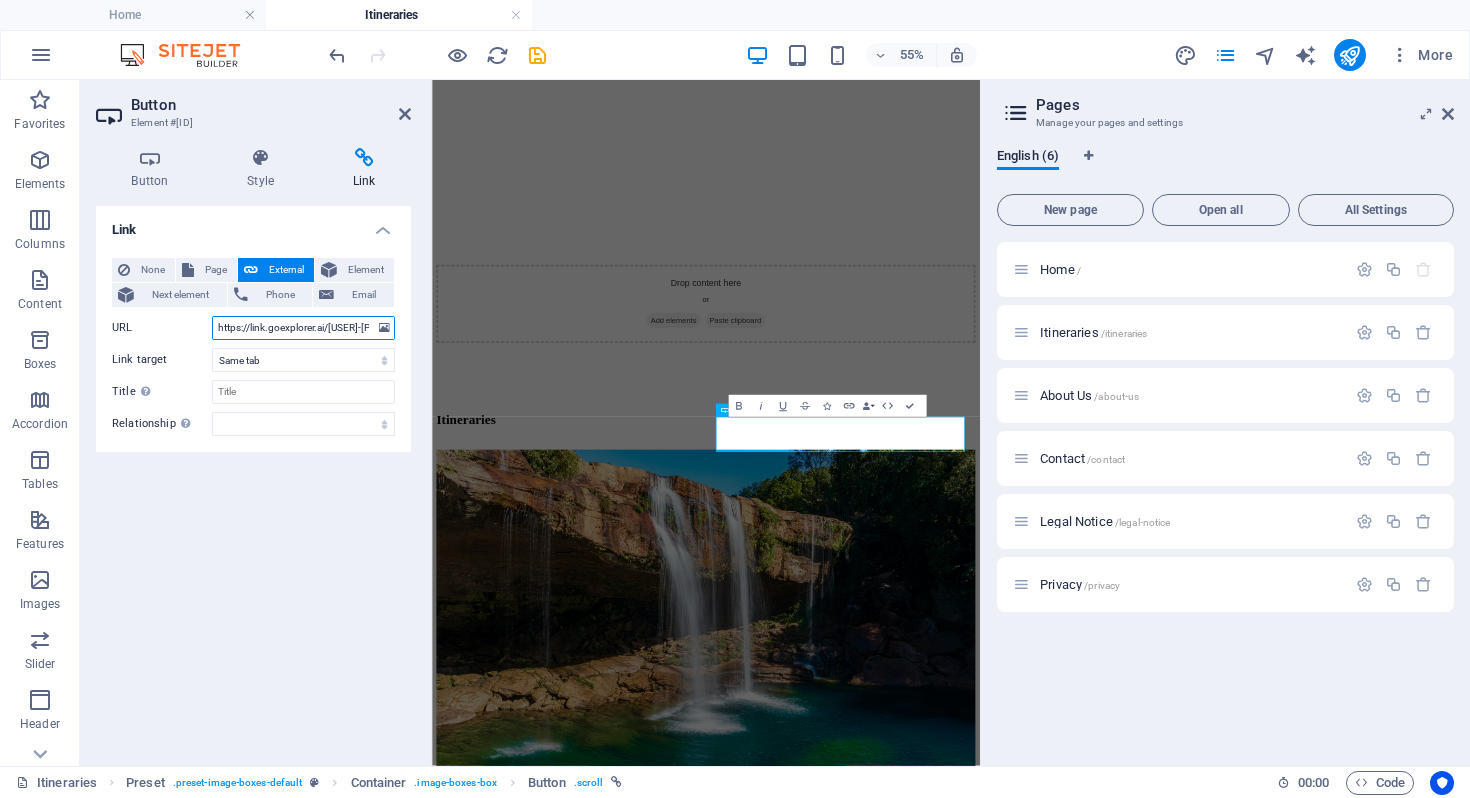 scroll, scrollTop: 0, scrollLeft: 46, axis: horizontal 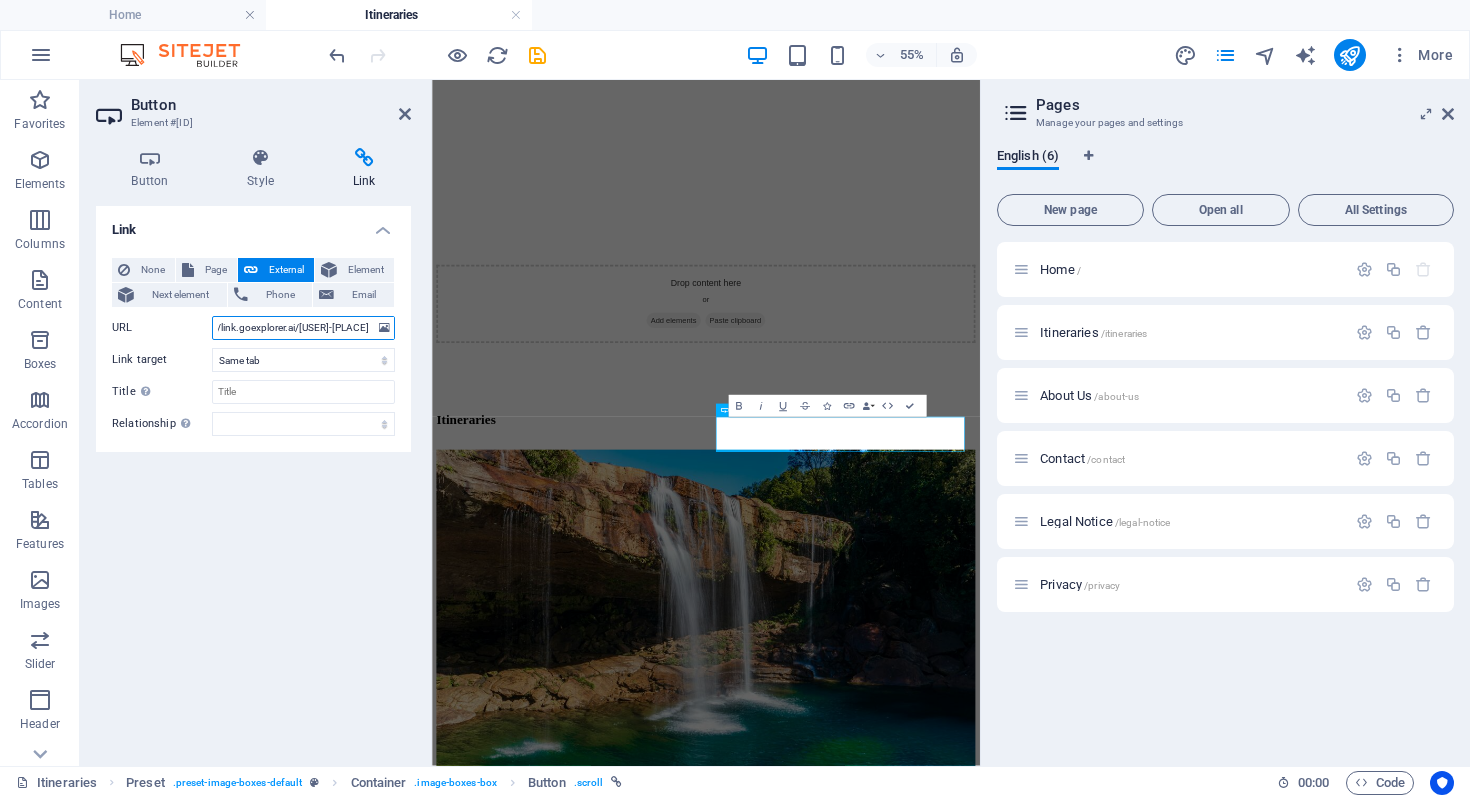 type on "https://link.goexplorer.ai/[PERSONAL_LINK]" 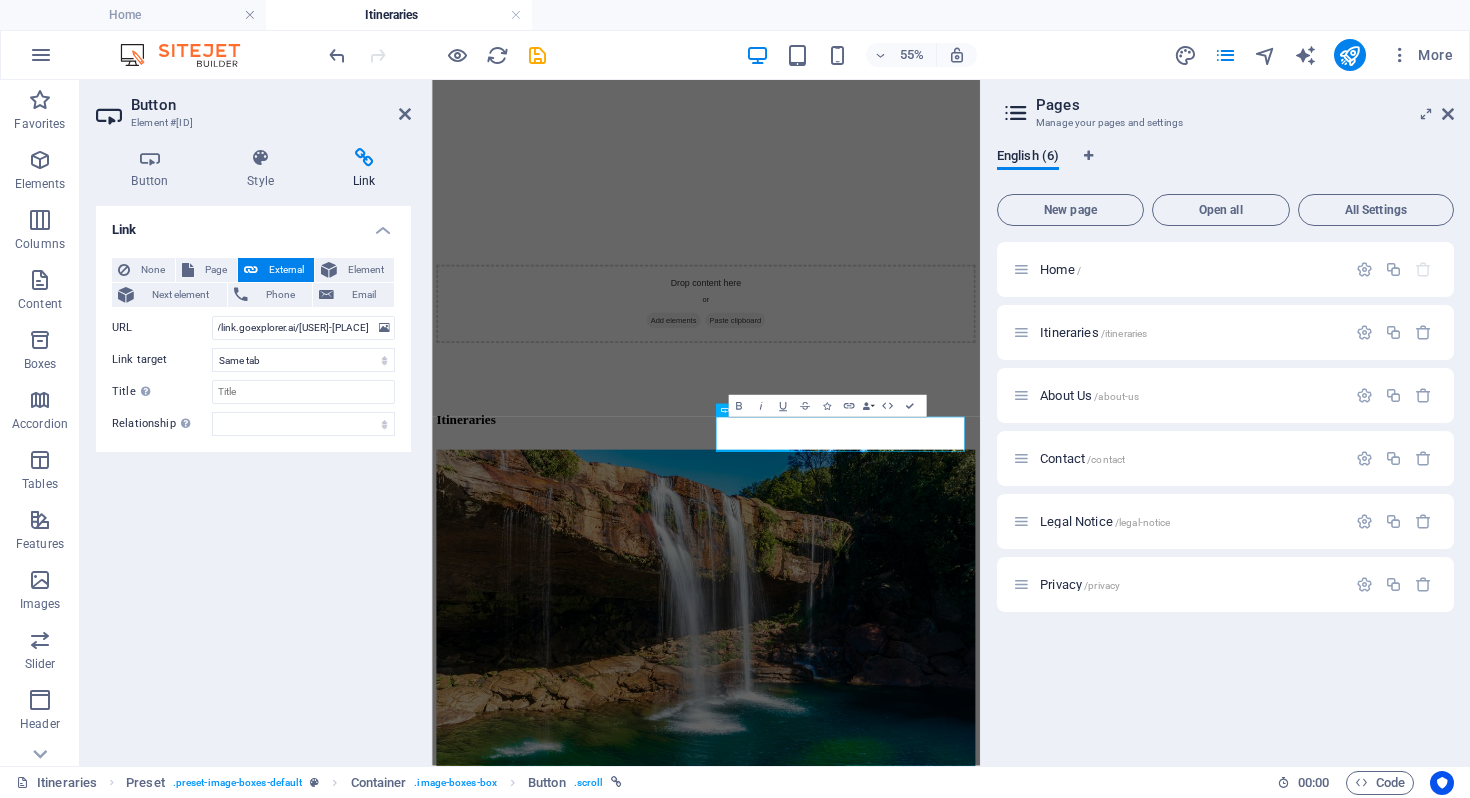 click on "Link None Page External Element Next element Phone Email Page Home Itineraries About Us Contact Legal Notice Privacy Element
URL https://link.goexplorer.ai/vishishat-amarnath Phone Email Link target New tab Same tab Overlay Title Additional link description, should not be the same as the link text. The title is most often shown as a tooltip text when the mouse moves over the element. Leave empty if uncertain. Relationship Sets the  relationship of this link to the link target . For example, the value "nofollow" instructs search engines not to follow the link. Can be left empty. alternate author bookmark external help license next nofollow noreferrer noopener prev search tag" at bounding box center (253, 478) 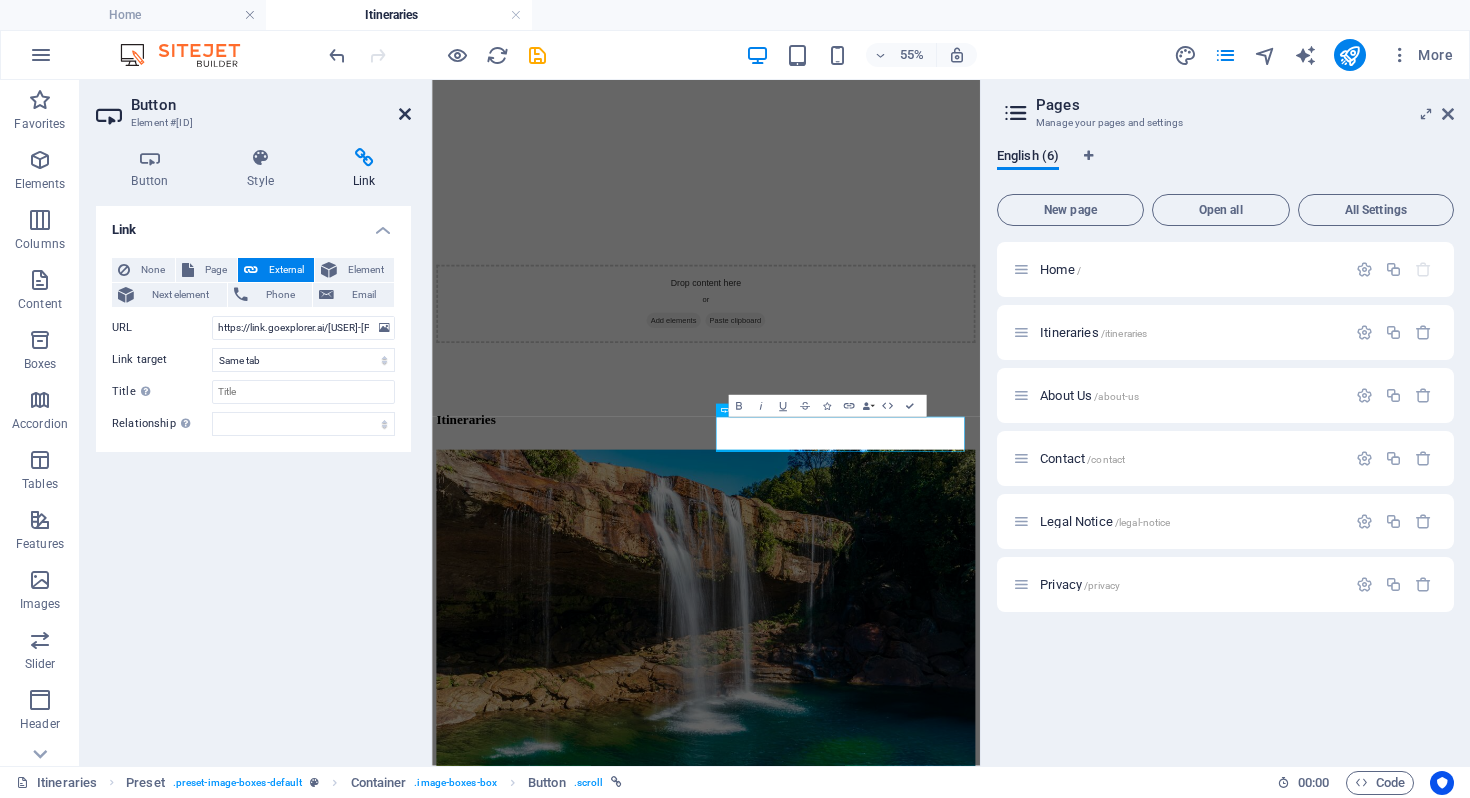 click at bounding box center (405, 114) 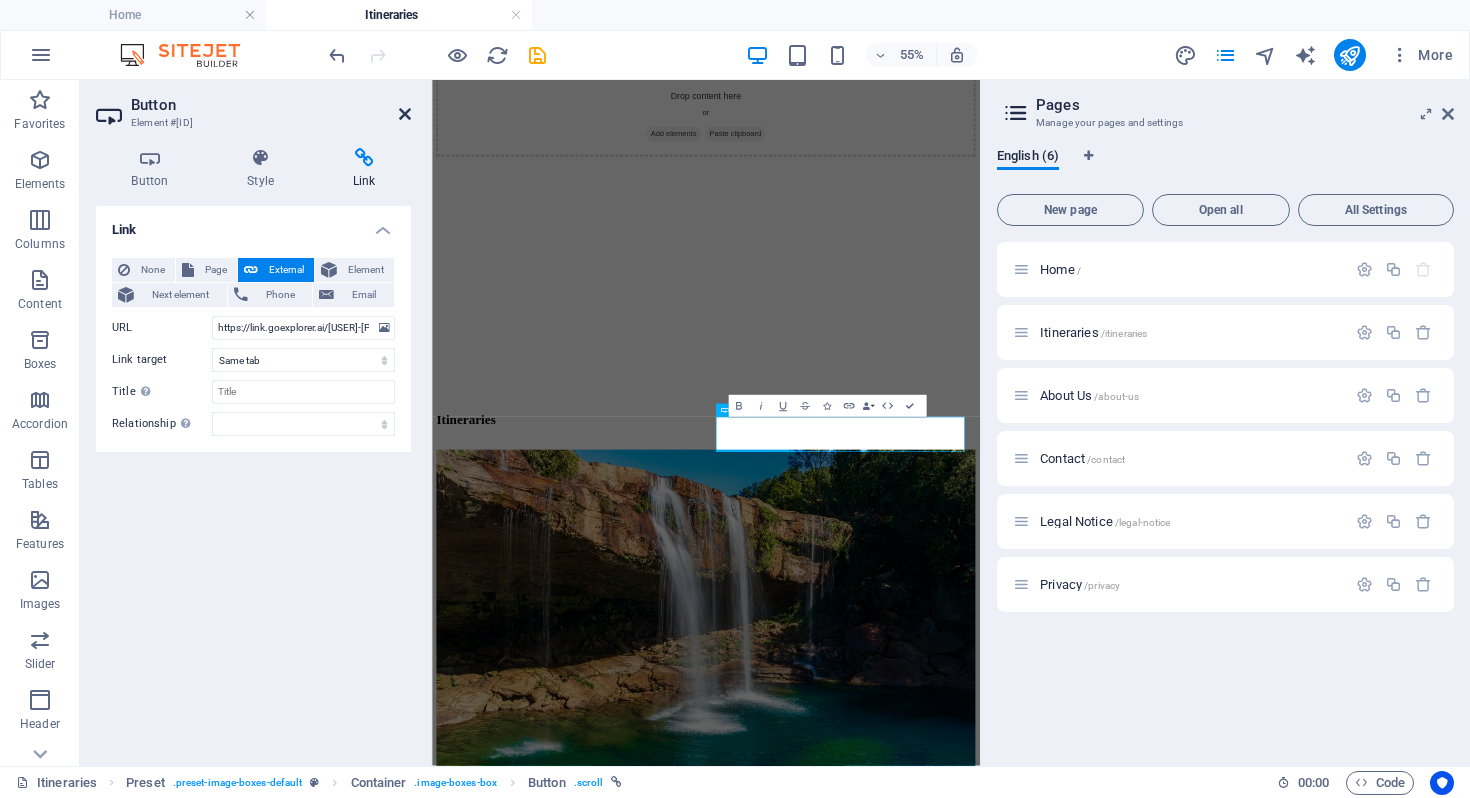 scroll, scrollTop: 1657, scrollLeft: 0, axis: vertical 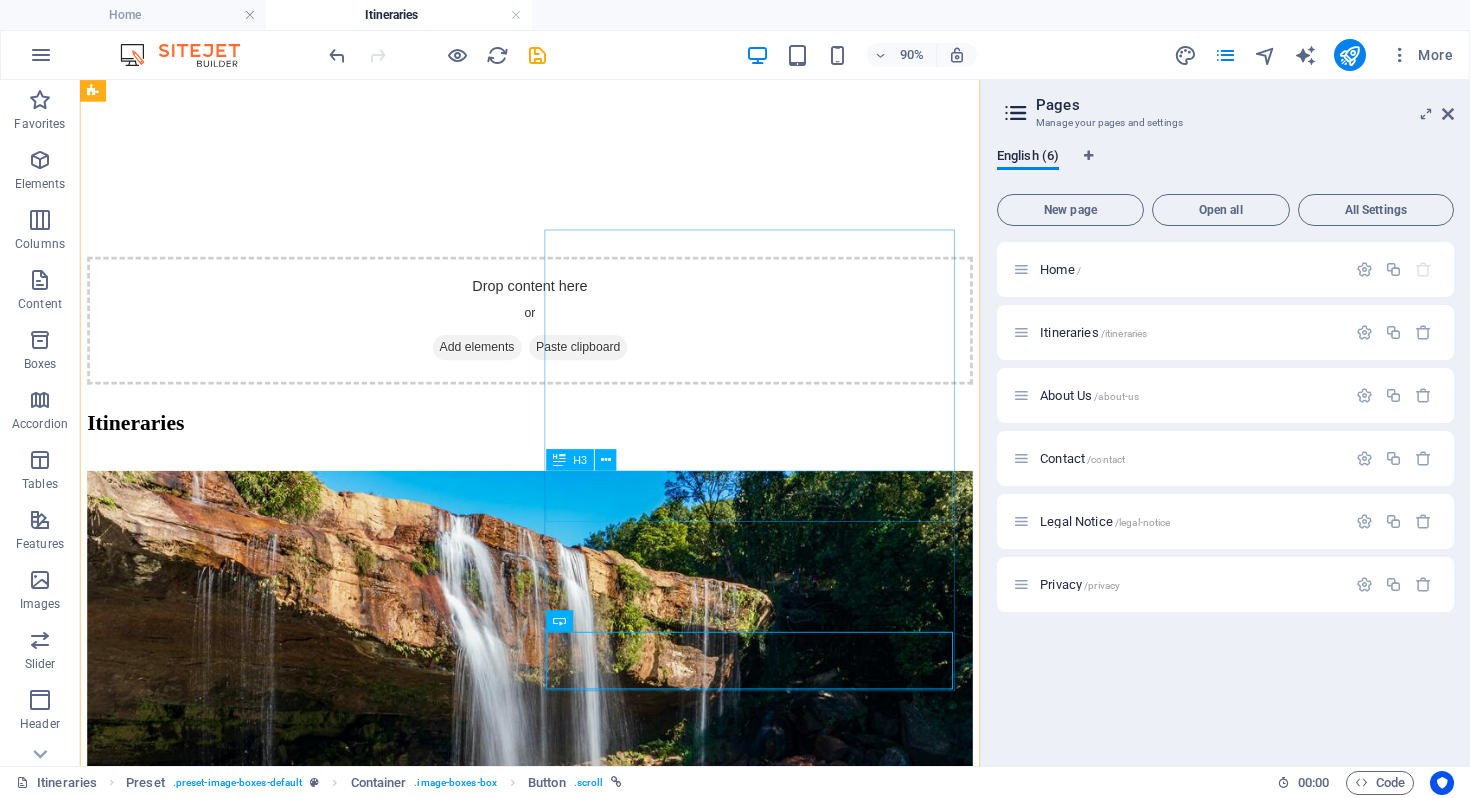 click on "[CITY]: [DAYS] days" at bounding box center [580, 4884] 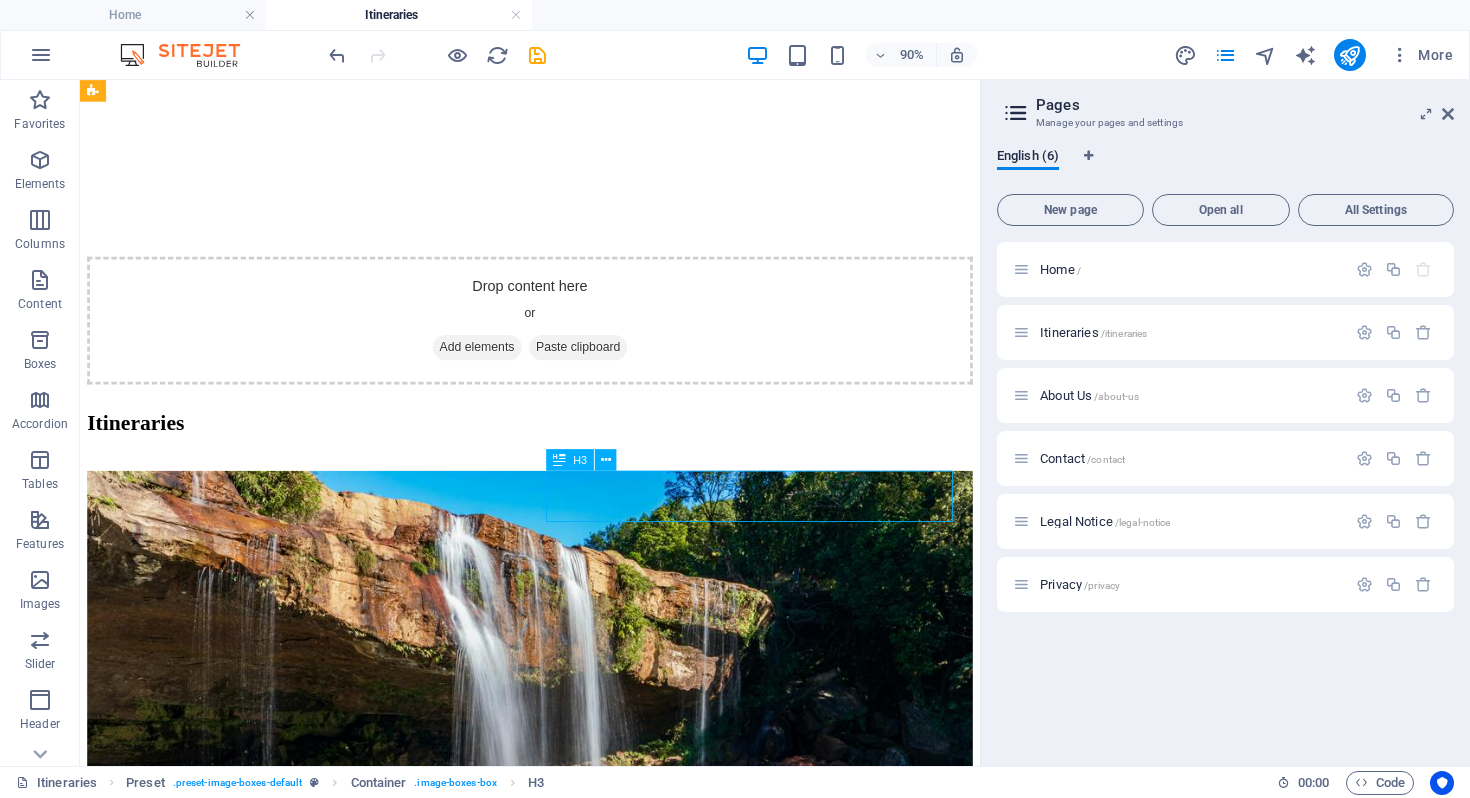 click on "[CITY]: [DAYS] days" at bounding box center [580, 4884] 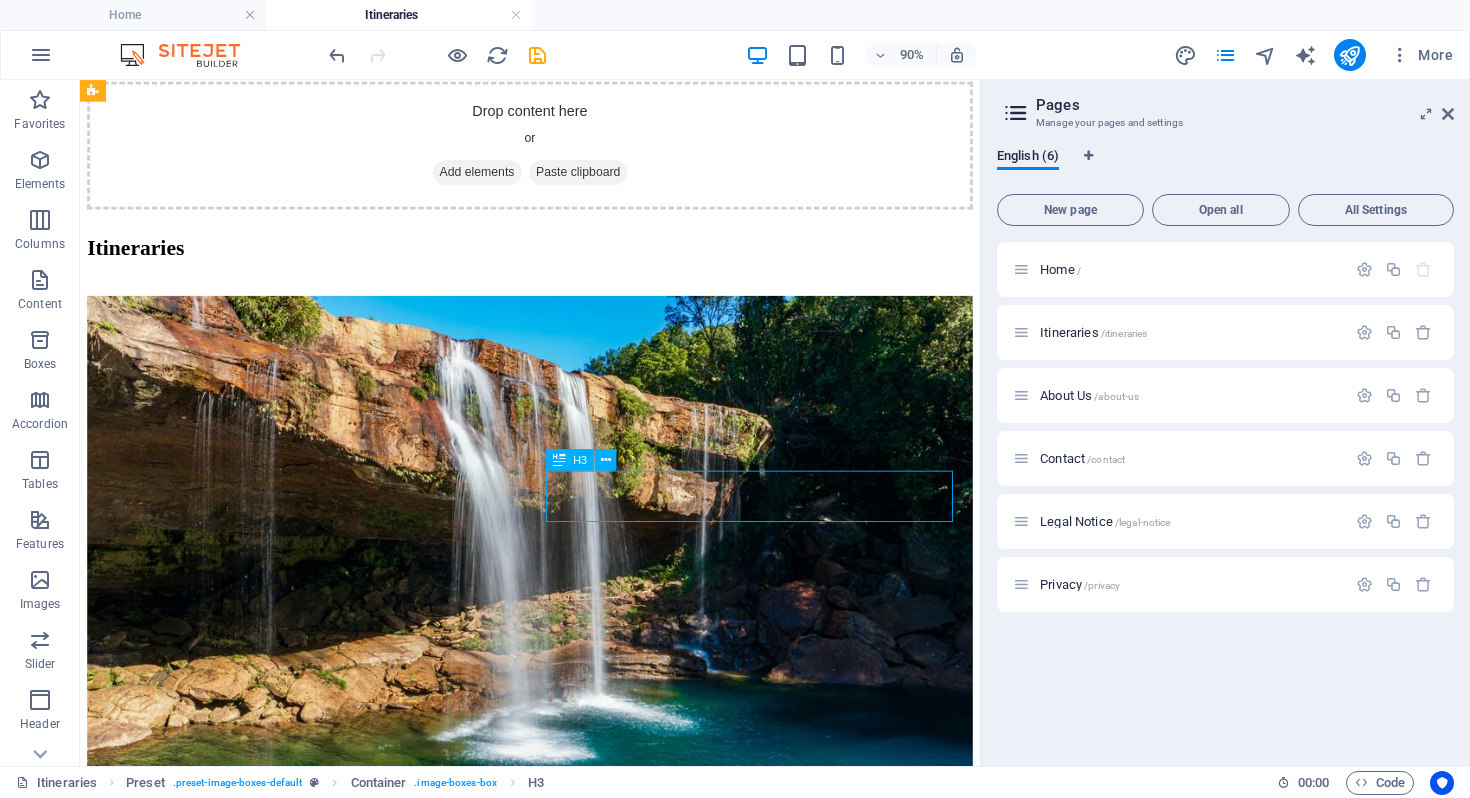click on "Meghalaya, India: 7 days Come for the rains, stay for the caves, dance with clouds, and leave with stories your friends will swear you made up. Check now Iceland: 10 days Where fire meets ice, and your camera battery dies before your awe does. One of the most scenic place on earth Check now Srilanka: 5 days Stunning beaches, lush hills, ancient temples, rich wildlife, and vibrant culture—Sri Lanka is a perfect tropical escape. Check now Kerala: 7 days Misty hills, serene backwaters, spice trails, Ayurveda, and vibrant culture—Kerala offers nature, wellness, and soul-soothing experiences. Check now Vapi: 5 days Discover serene temples, lush greenery, nearby beaches, and heritage towns—perfect for a peaceful escape and exploring Gujarat’s hidden gems. Check now Vapi: 5 days Discover serene temples, lush greenery, nearby beaches, and heritage towns—perfect for a peaceful escape and exploring Gujarat’s hidden gems. Check now" at bounding box center [580, 2588] 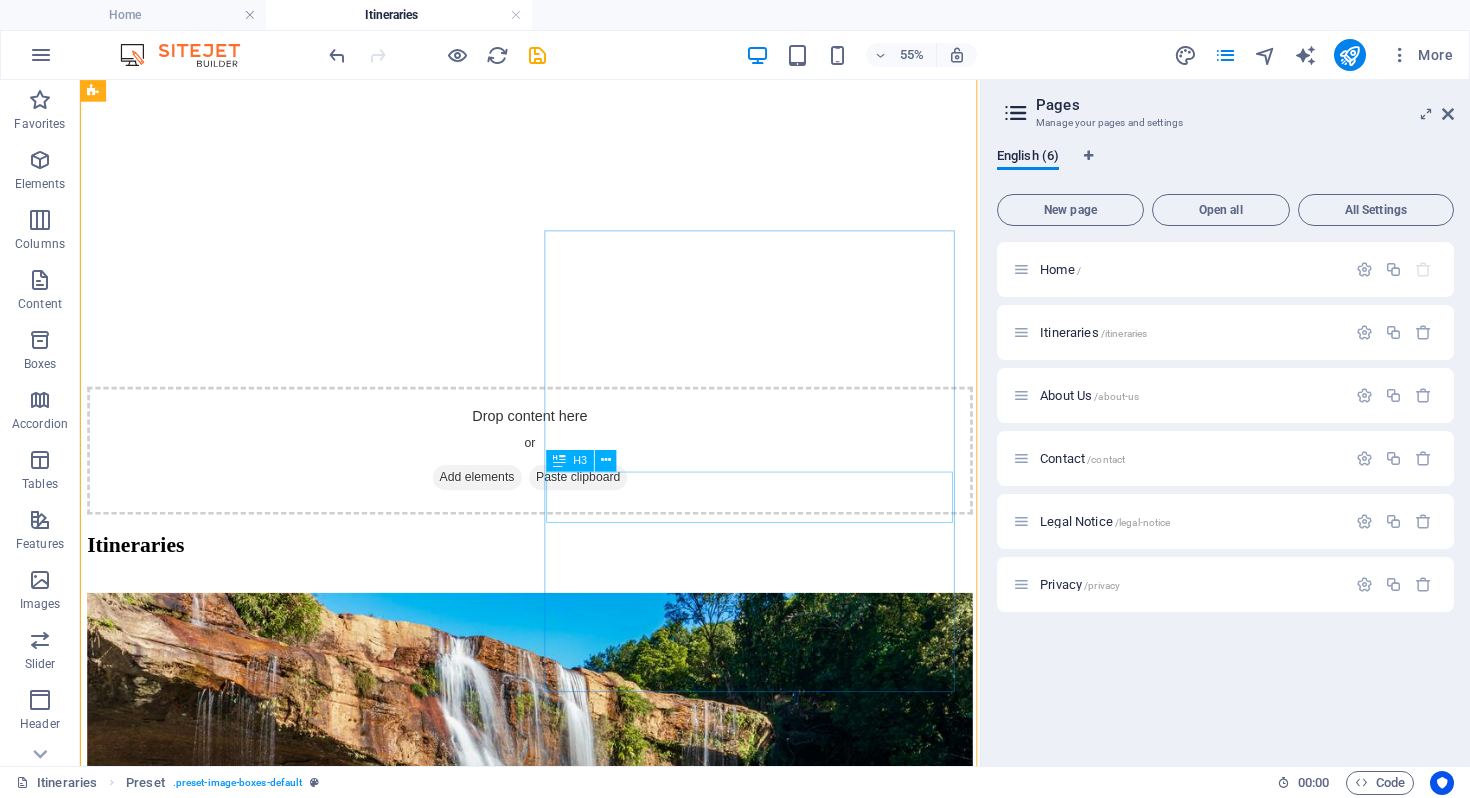 scroll, scrollTop: 1656, scrollLeft: 0, axis: vertical 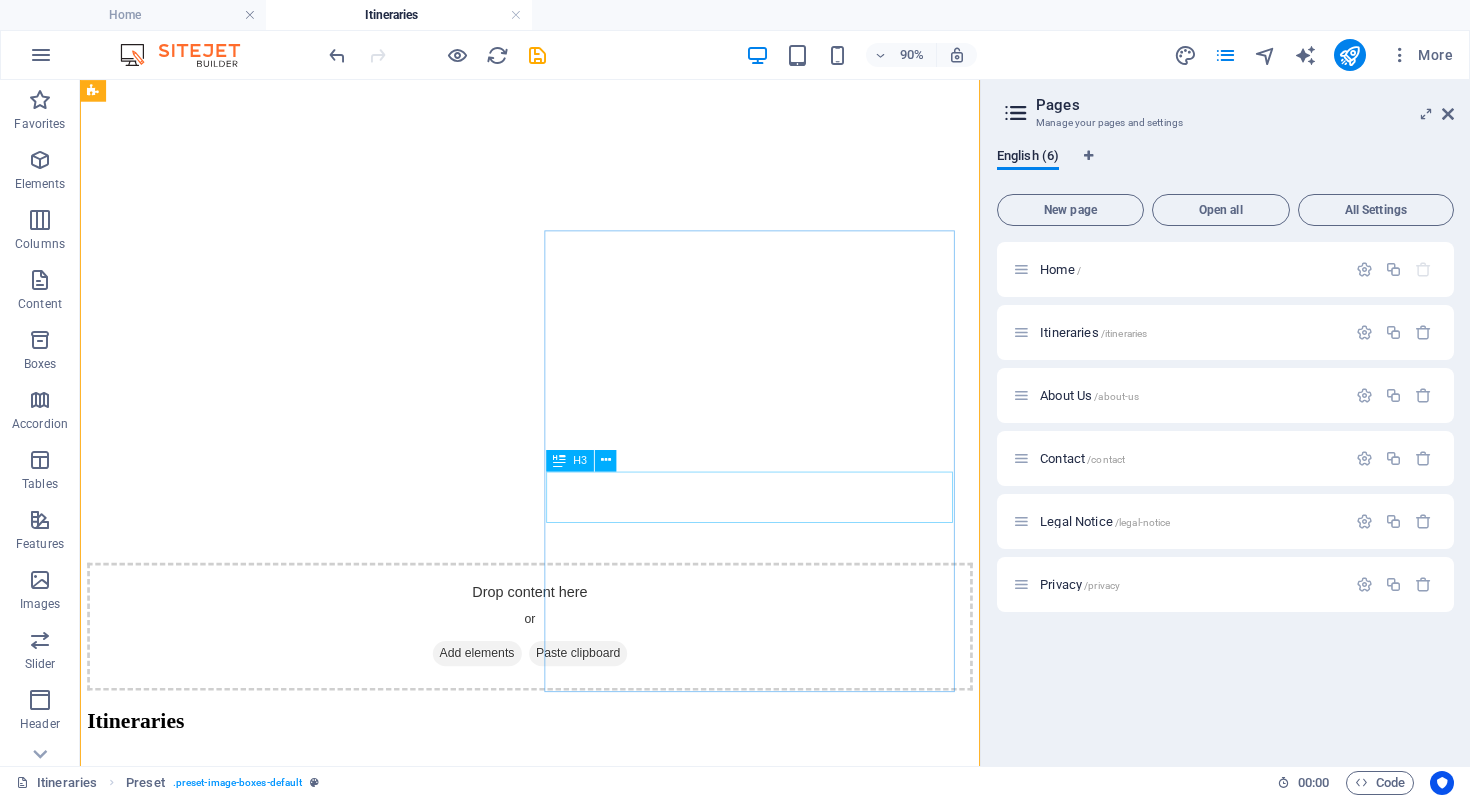 click on "[CITY]: [DAYS] days" at bounding box center (580, 5214) 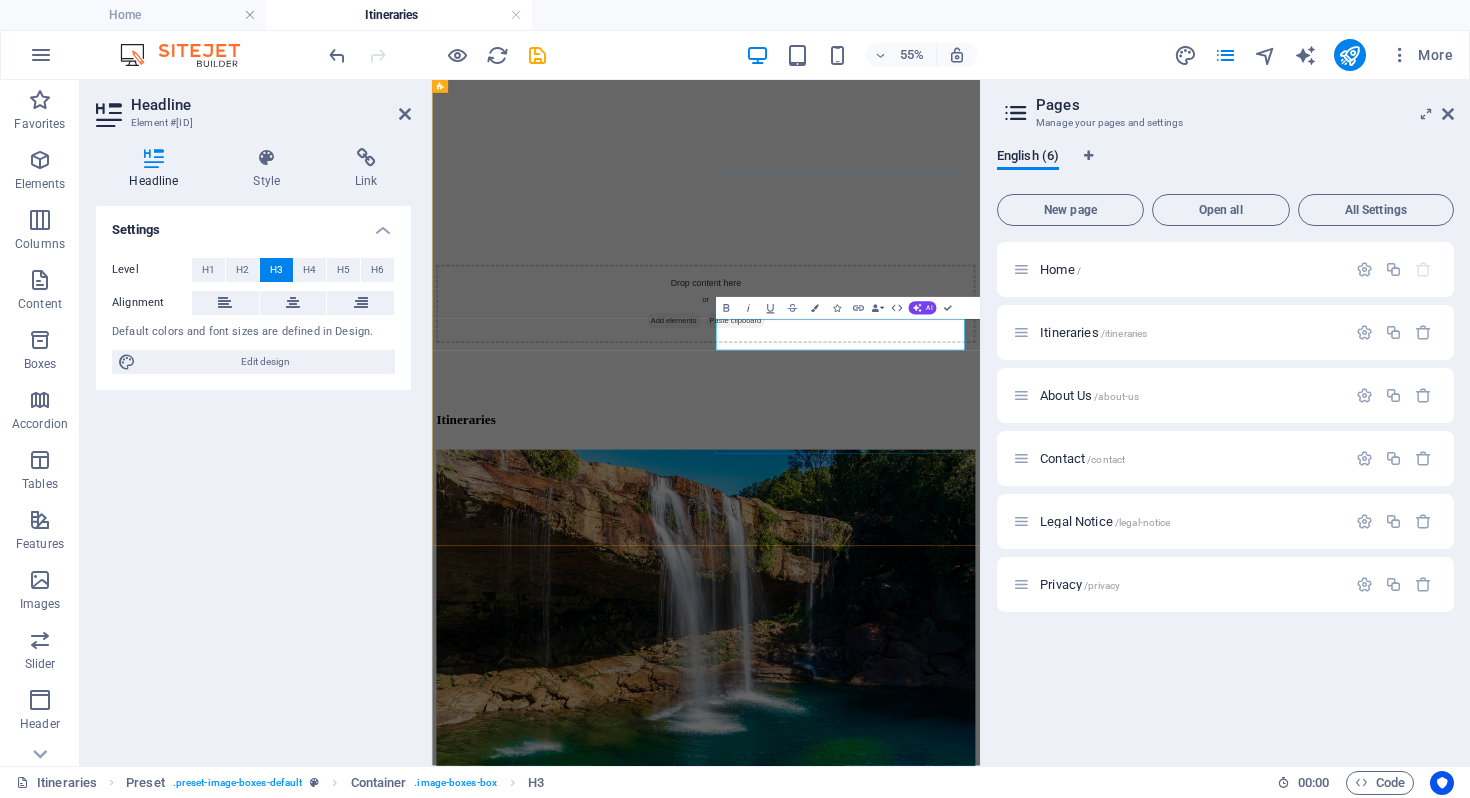 click on "[CITY]: [DAYS] days" at bounding box center (930, 5108) 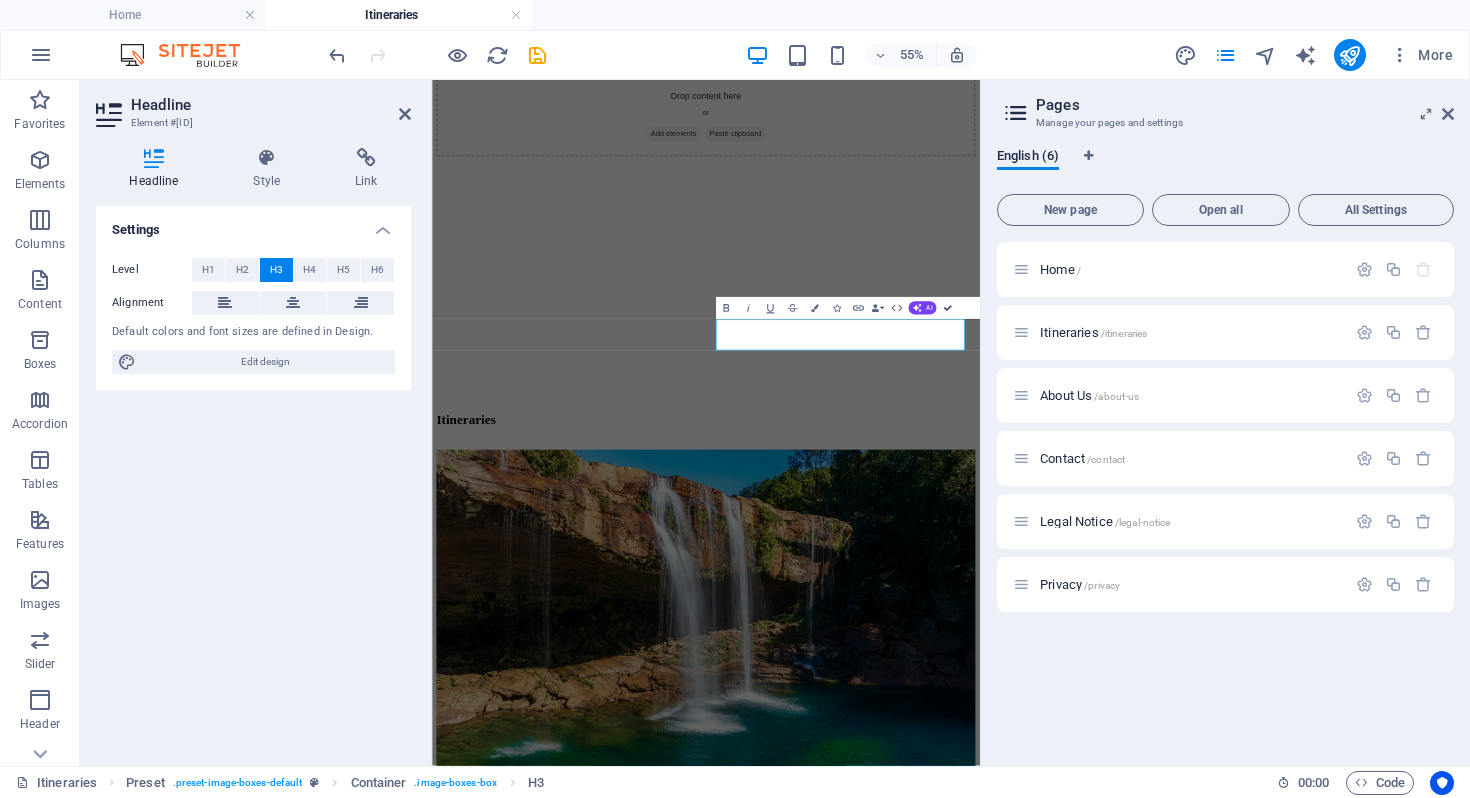 scroll, scrollTop: 1656, scrollLeft: 0, axis: vertical 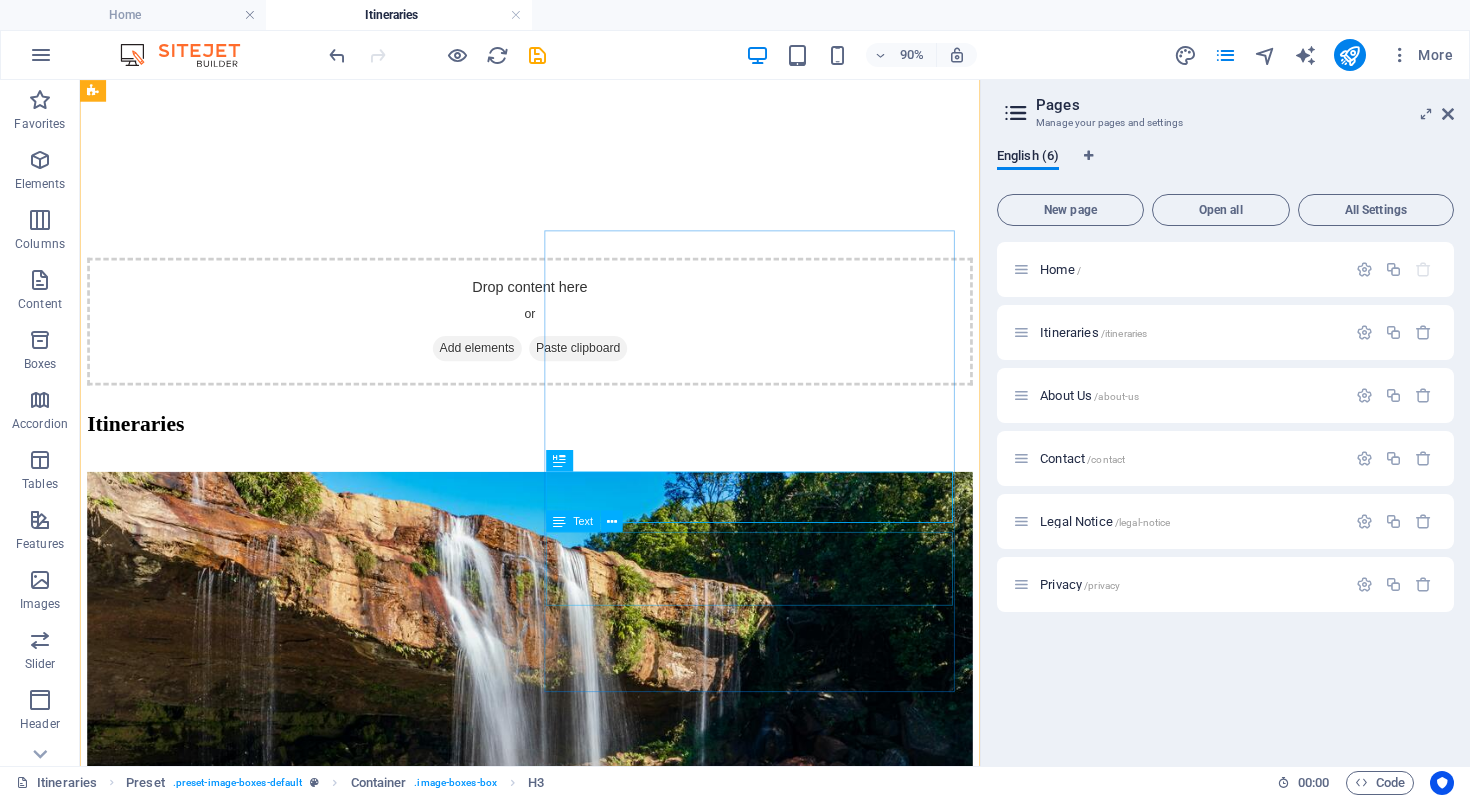 click on "Discover serene temples, lush greenery, nearby beaches, and heritage towns—perfect for a peaceful escape and exploring Gujarat’s hidden gems." at bounding box center [580, 4949] 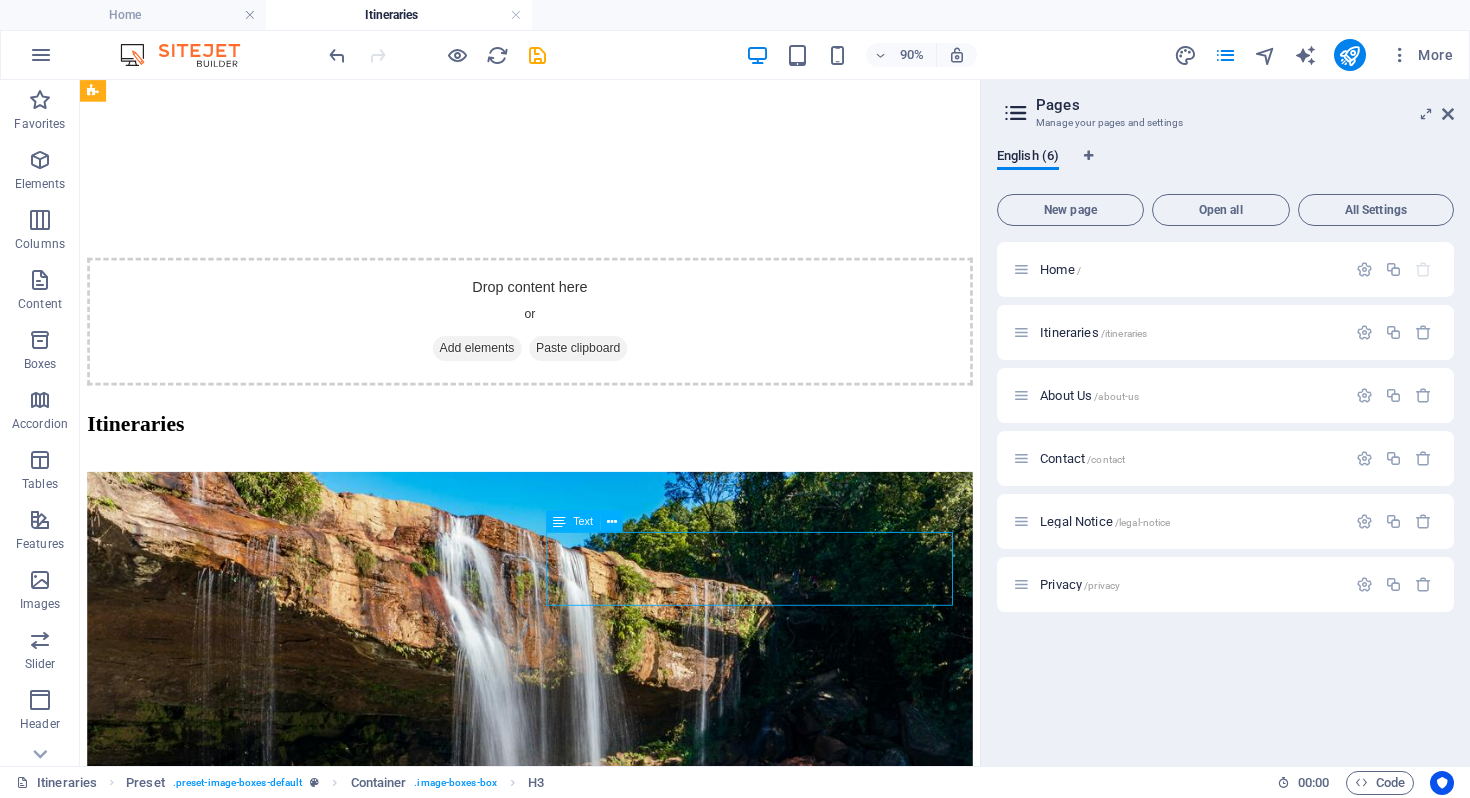 click on "Discover serene temples, lush greenery, nearby beaches, and heritage towns—perfect for a peaceful escape and exploring Gujarat’s hidden gems." at bounding box center [580, 4949] 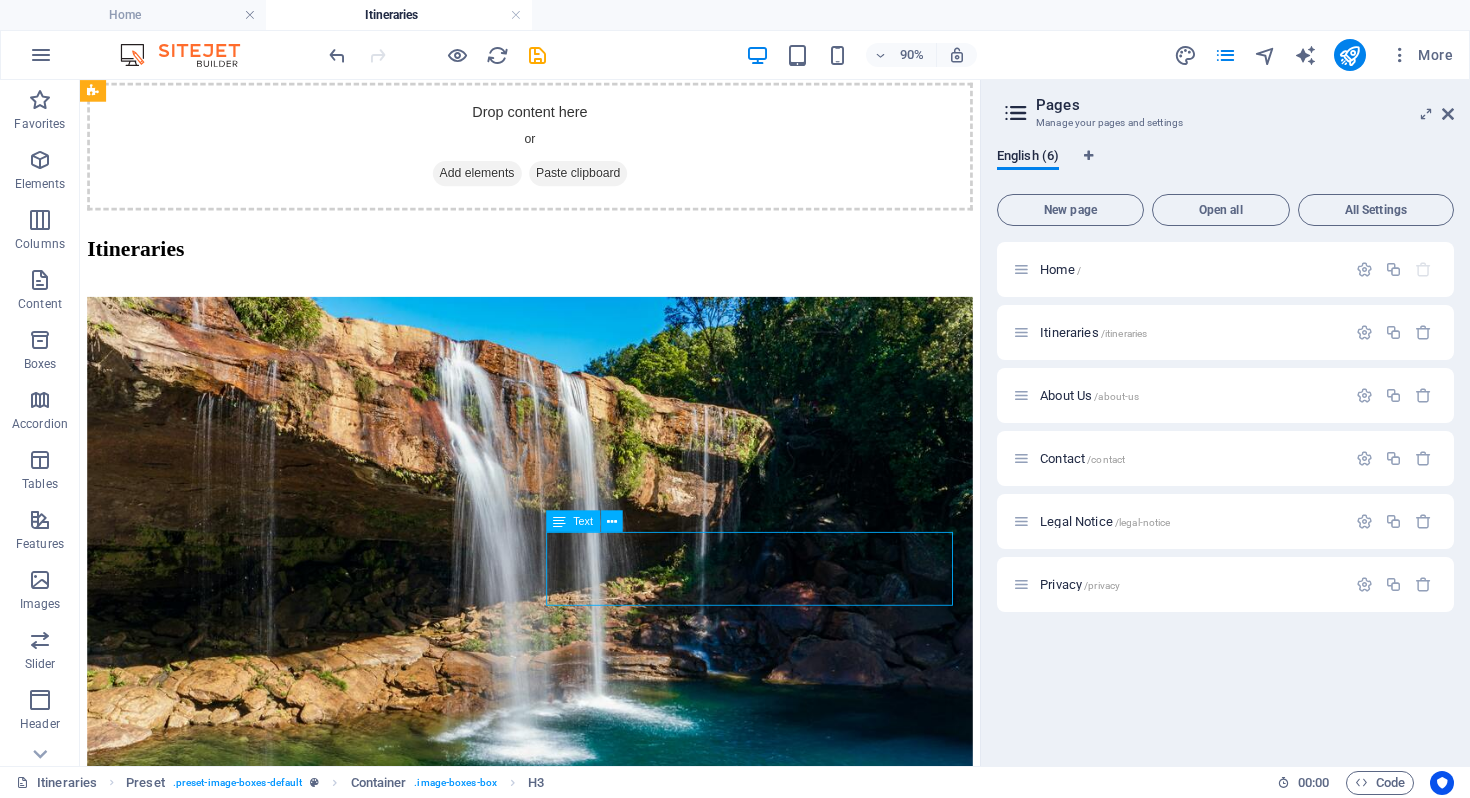 click on "Drop content here or  Add elements  Paste clipboard" at bounding box center [580, 5653] 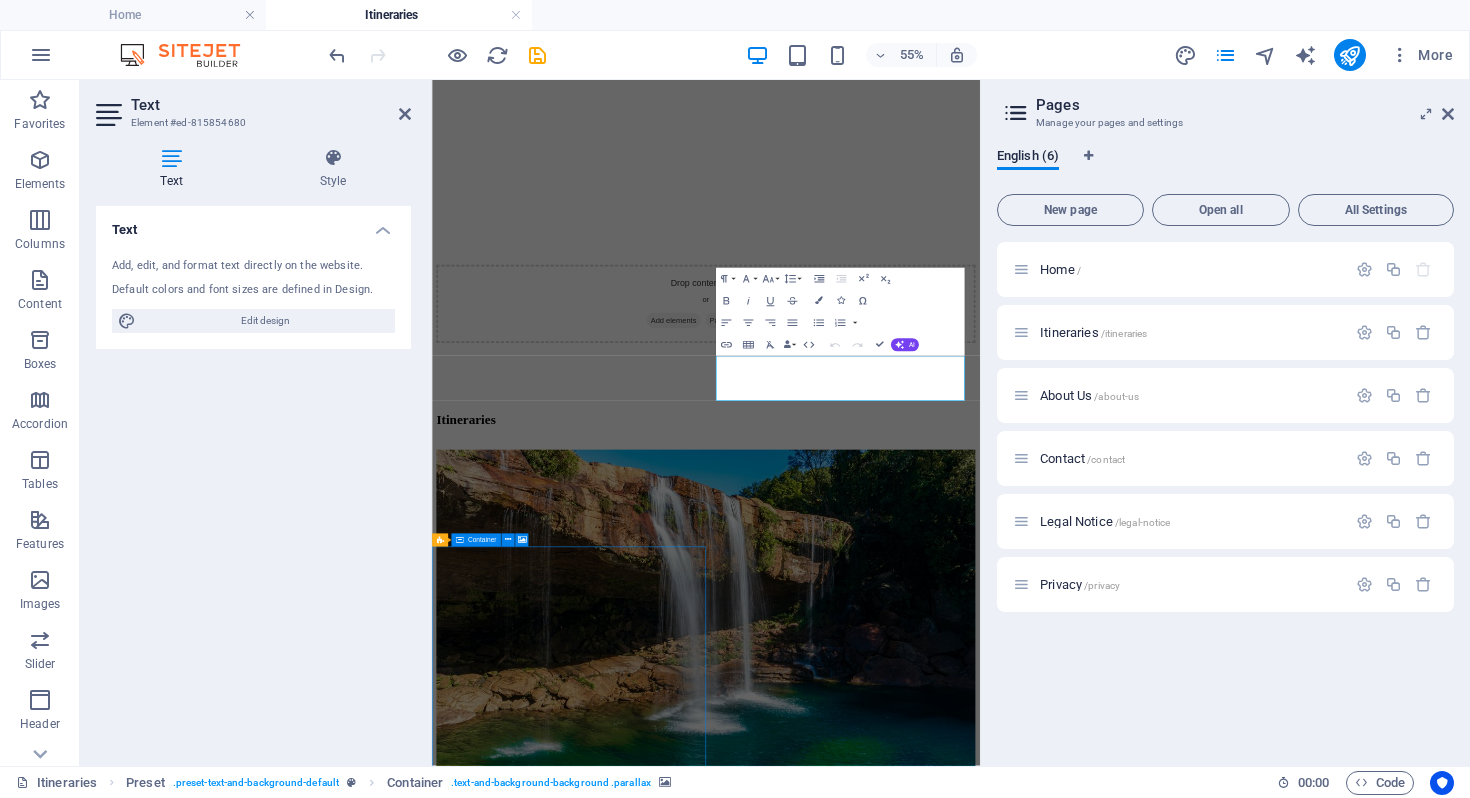 scroll, scrollTop: 2466, scrollLeft: 0, axis: vertical 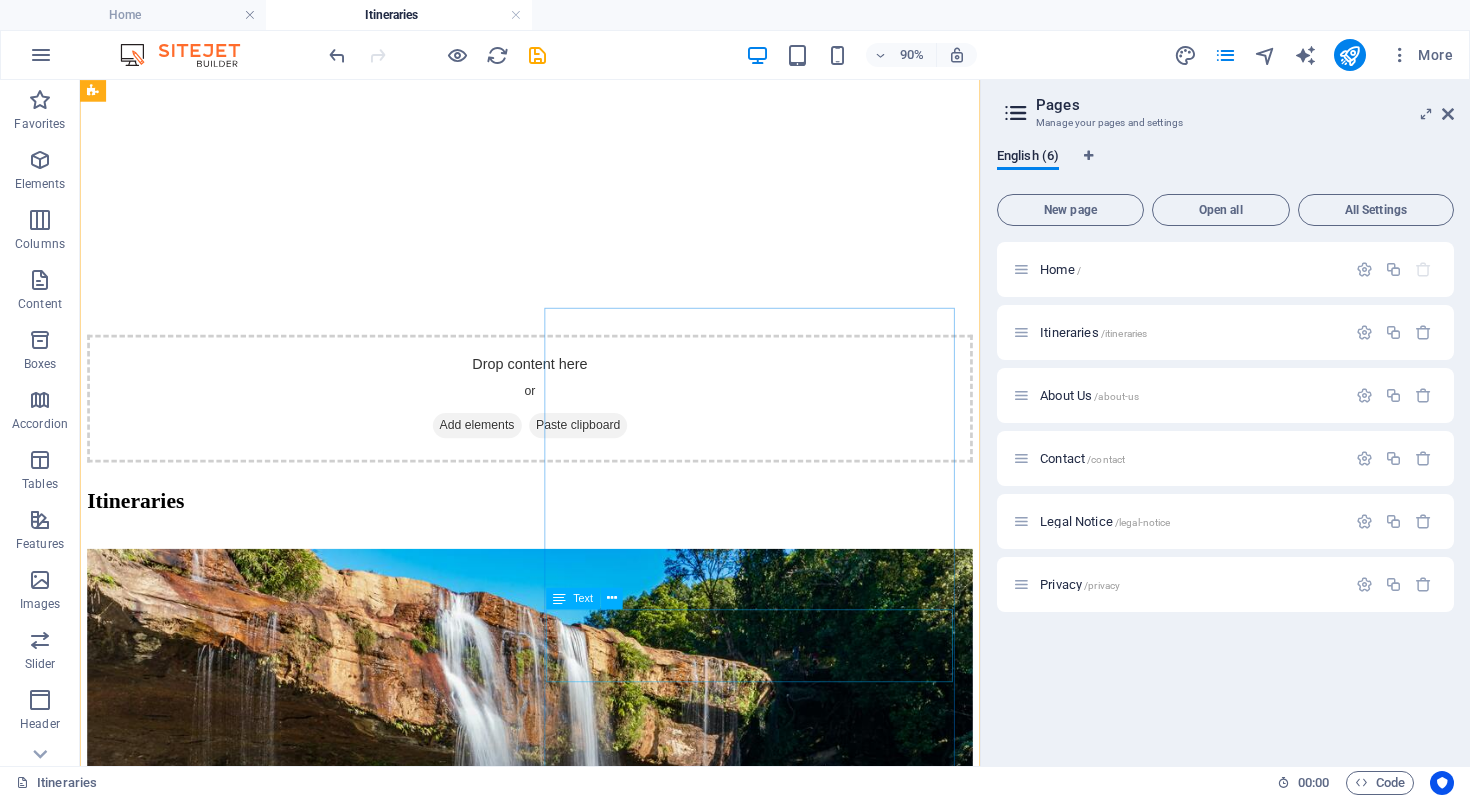 click on "Discover serene temples, lush greenery, nearby beaches, and heritage towns—perfect for a peaceful escape and exploring Gujarat’s hidden gems." at bounding box center [580, 5035] 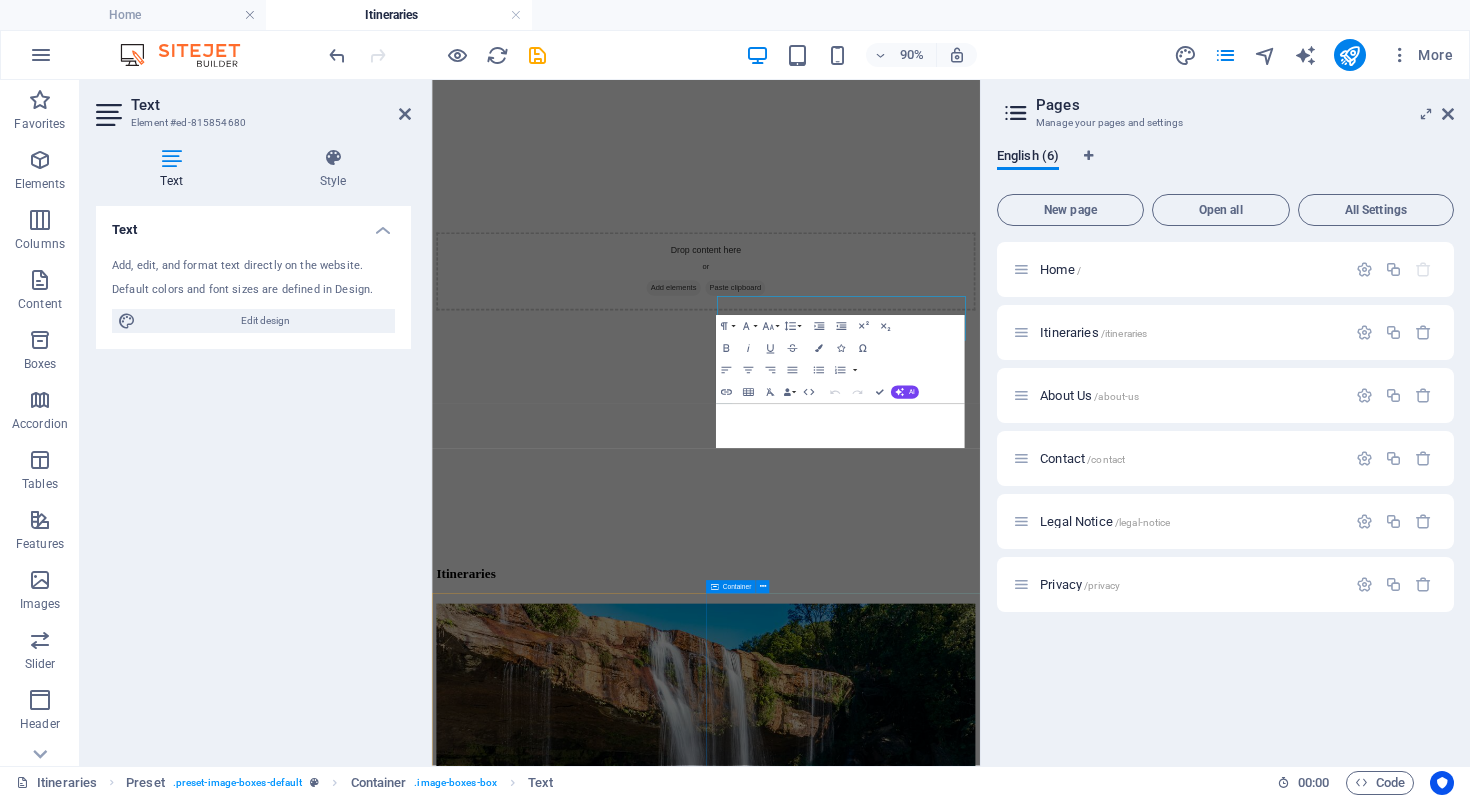 scroll, scrollTop: 1764, scrollLeft: 0, axis: vertical 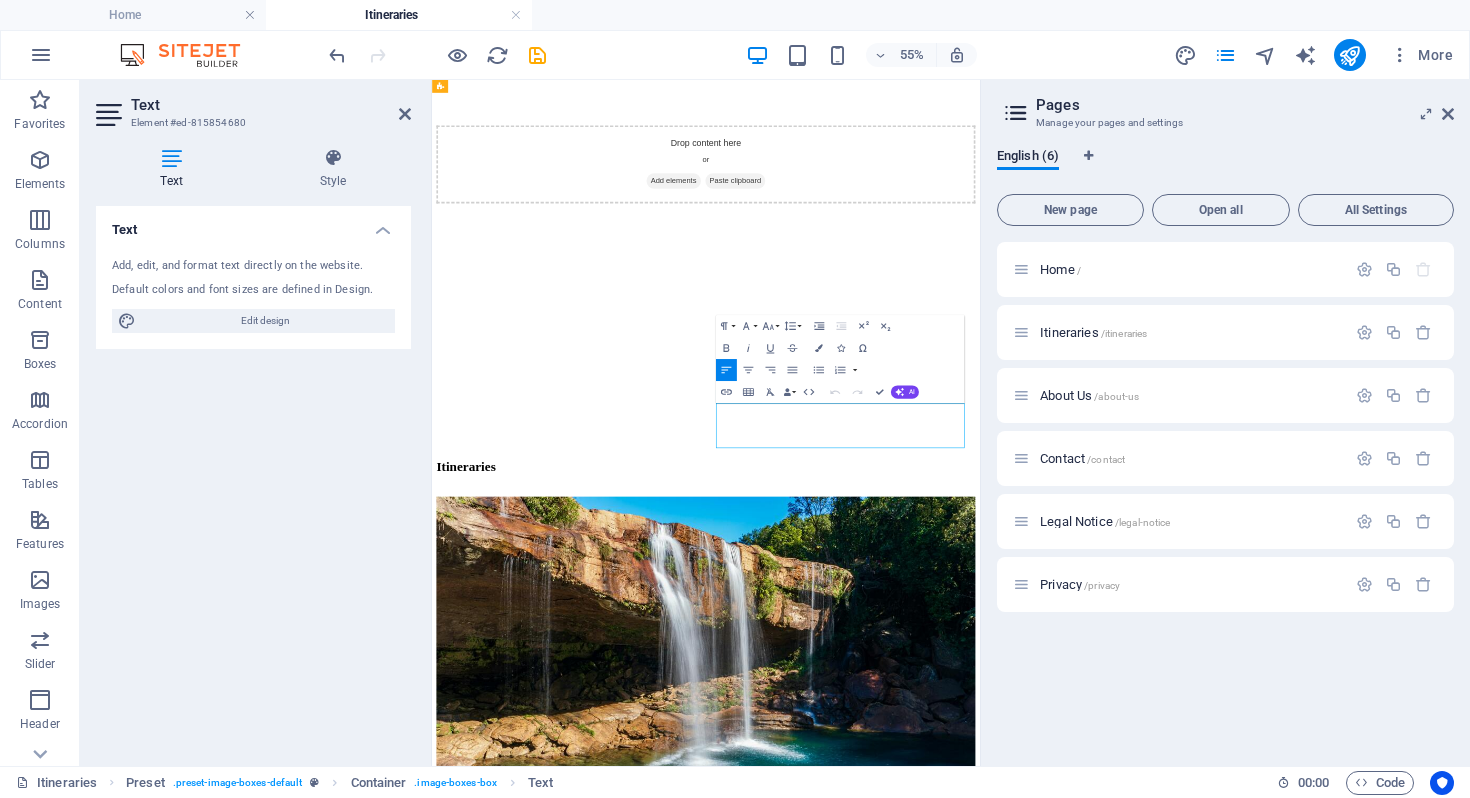 click on "Discover serene temples, lush greenery, nearby beaches, and heritage towns—perfect for a peaceful escape and exploring Gujarat’s hidden gems." at bounding box center (930, 5259) 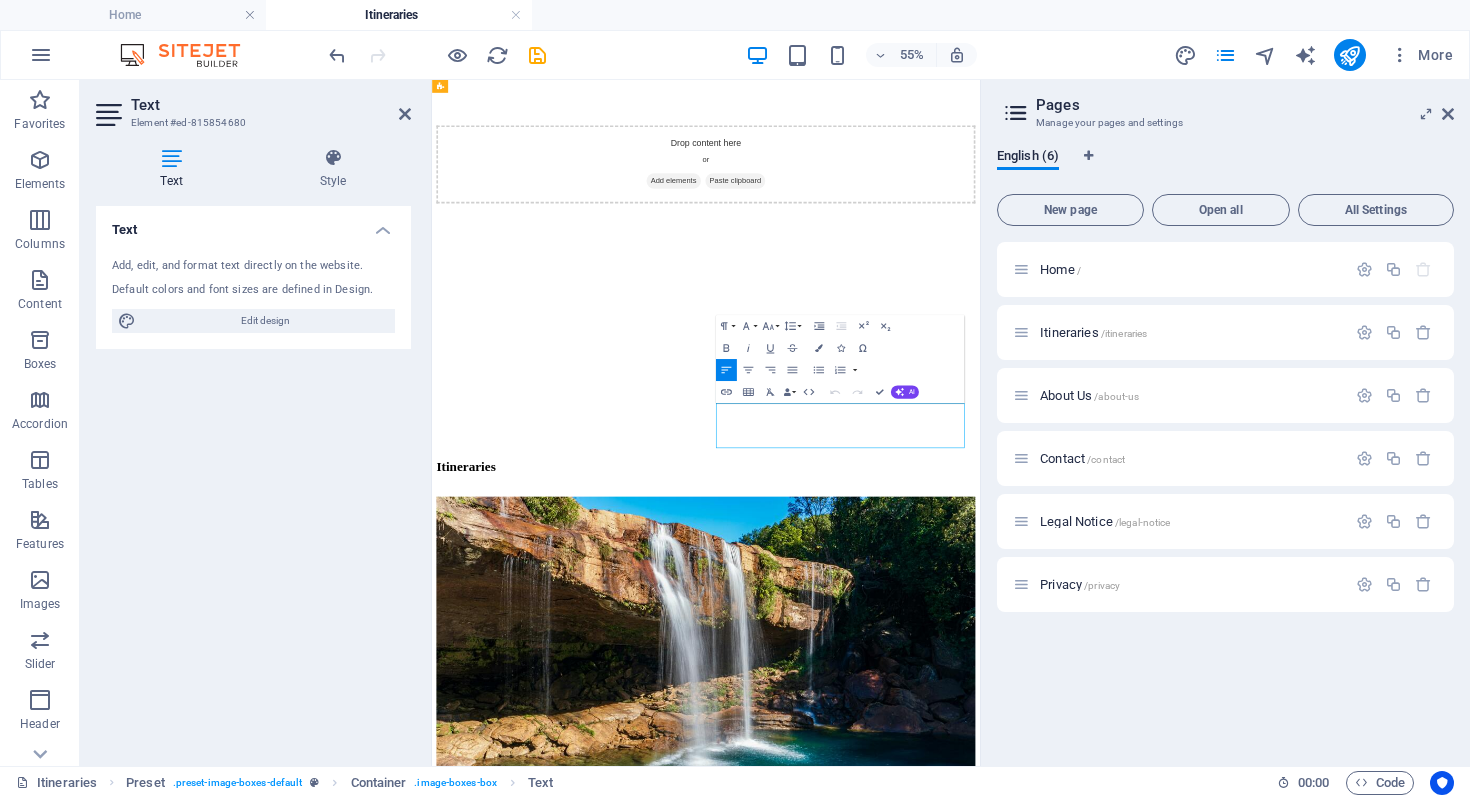 drag, startPoint x: 970, startPoint y: 687, endPoint x: 1326, endPoint y: 744, distance: 360.53433 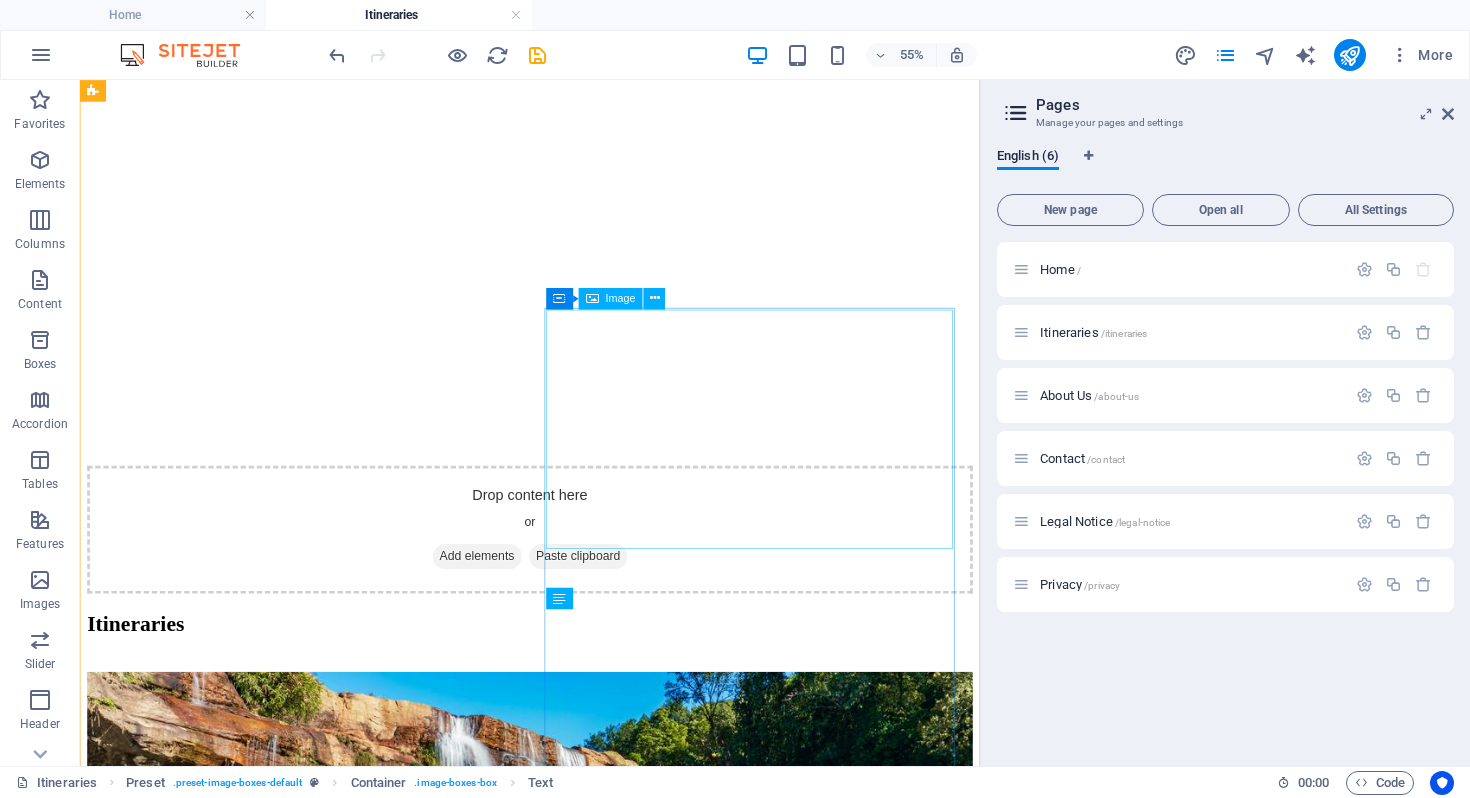 scroll, scrollTop: 1570, scrollLeft: 0, axis: vertical 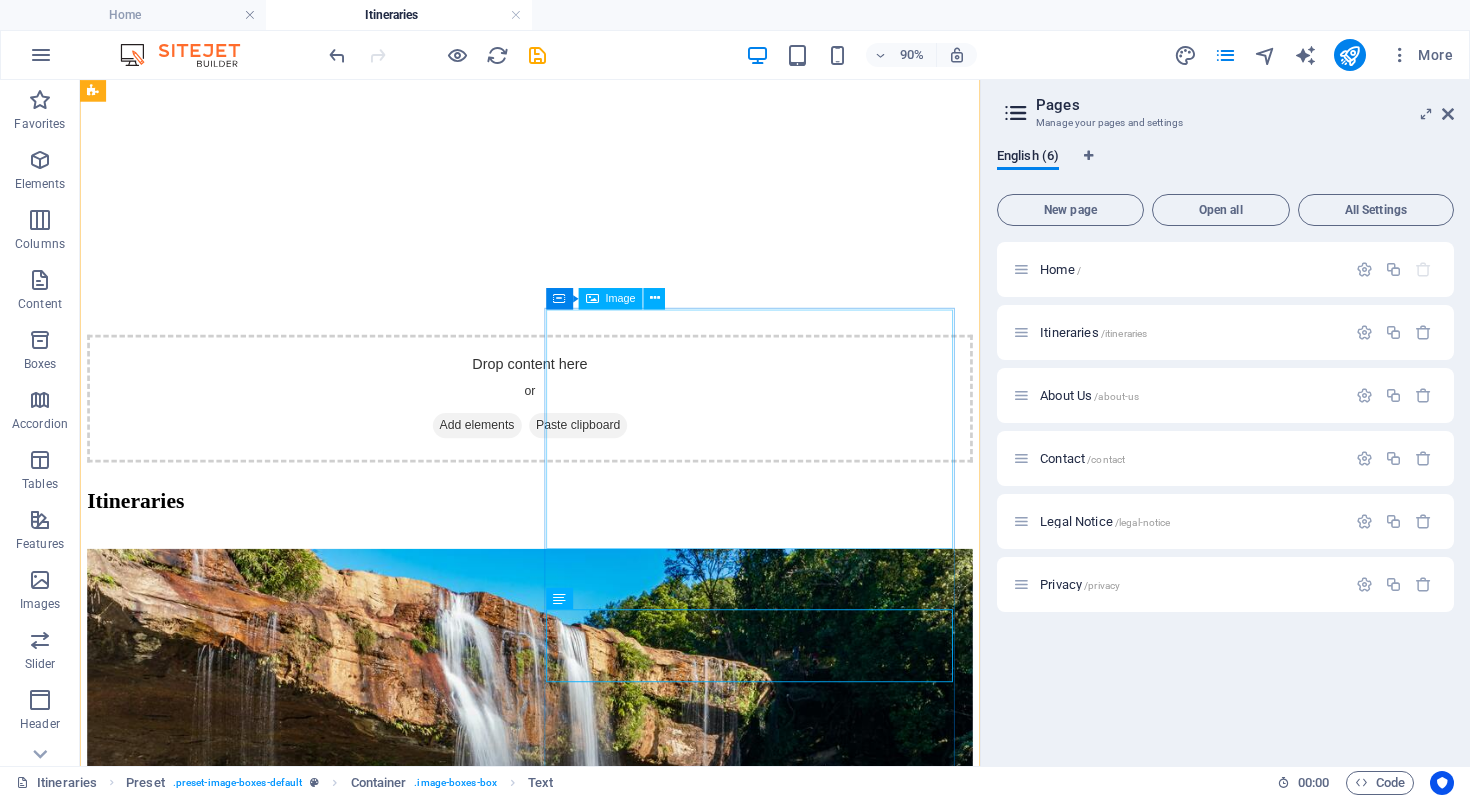 click at bounding box center [580, 4649] 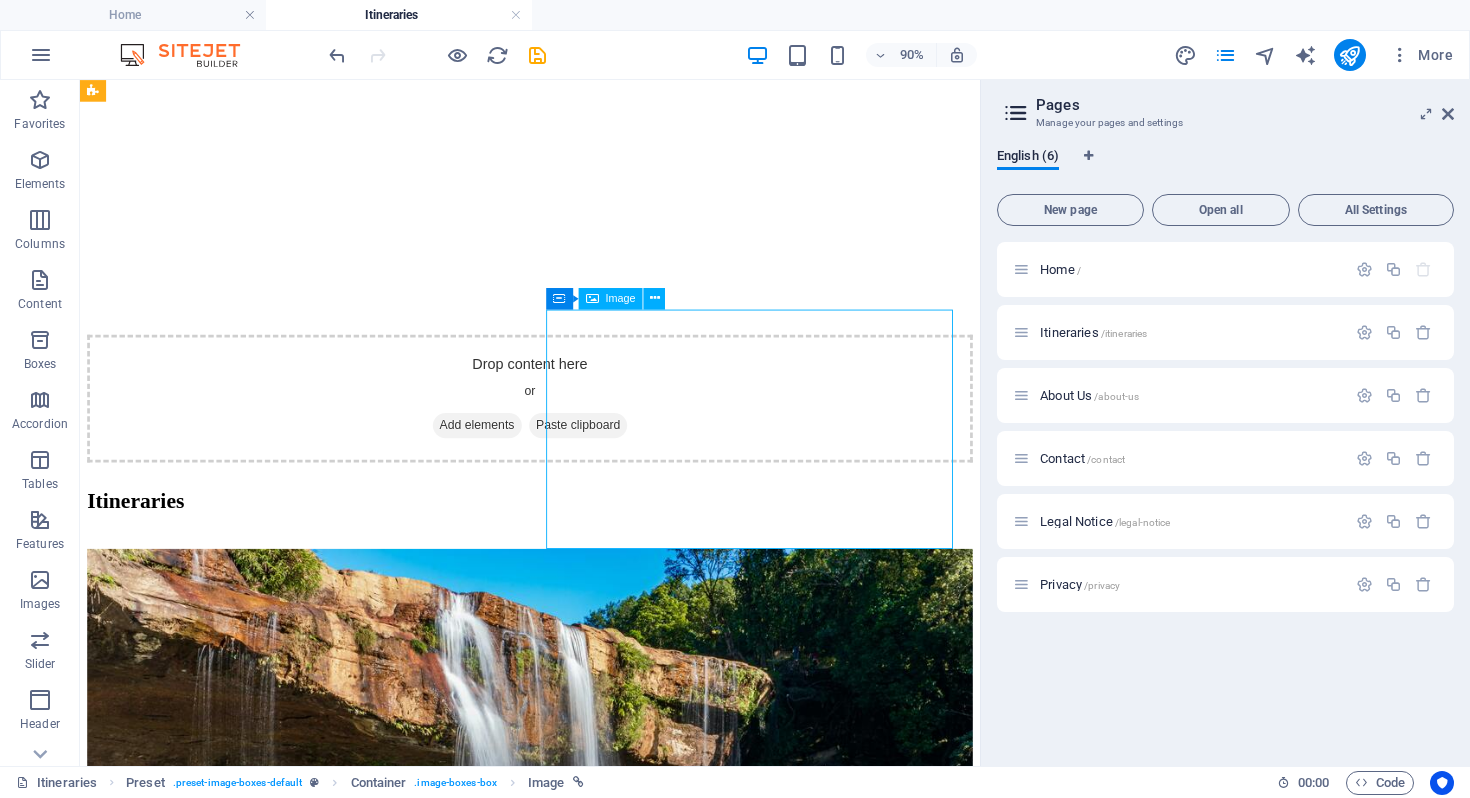 click at bounding box center (580, 4649) 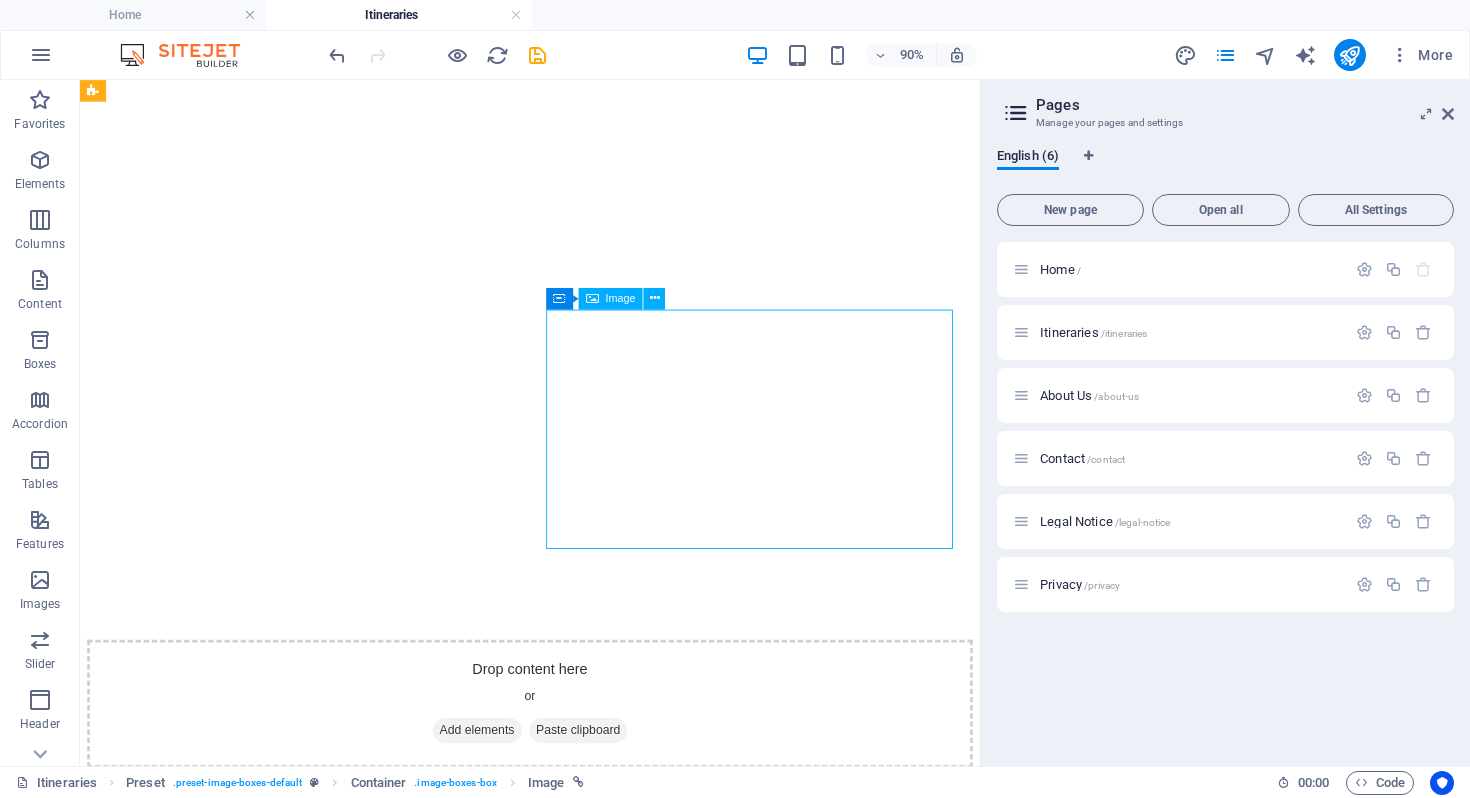 select on "%" 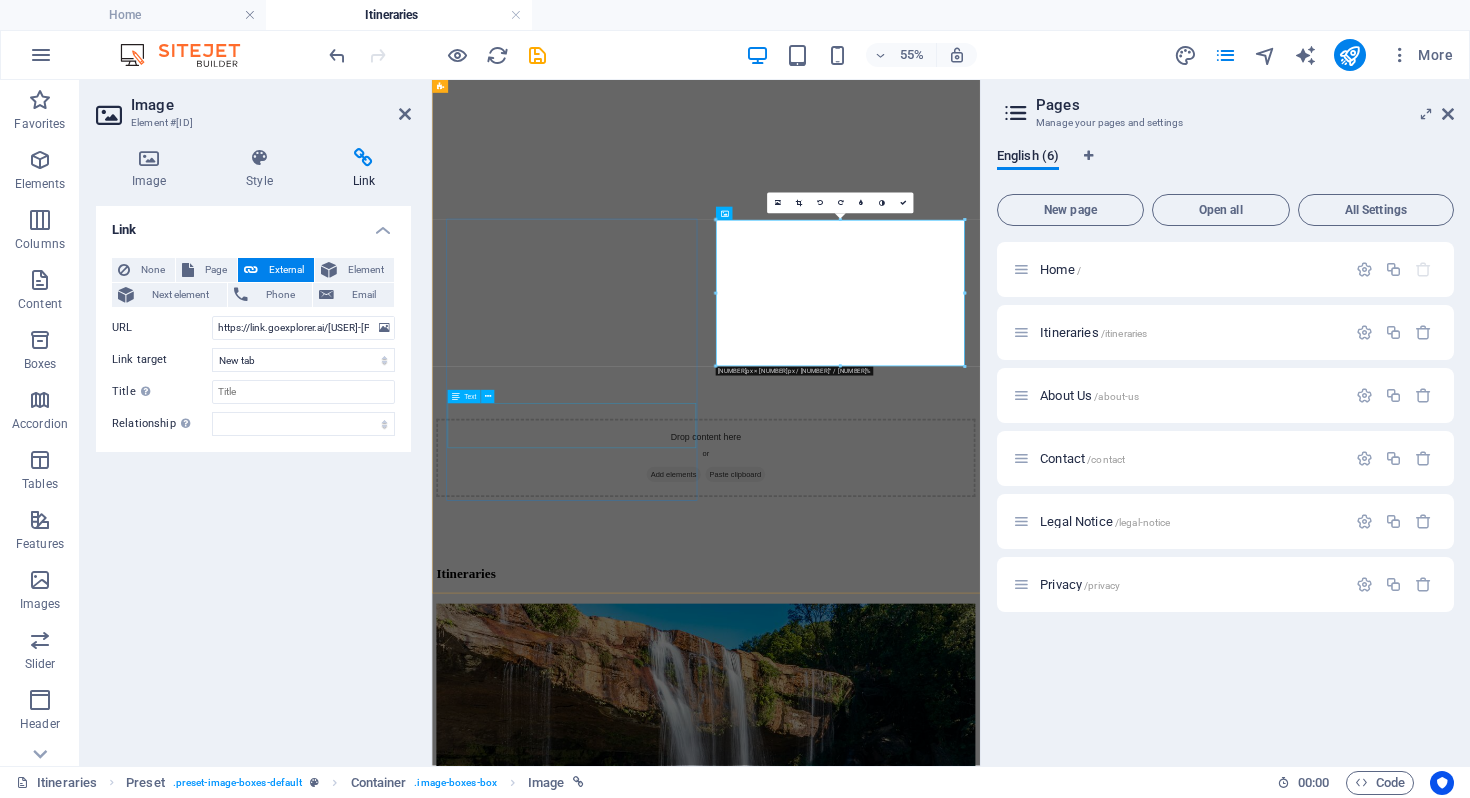 scroll, scrollTop: 1764, scrollLeft: 0, axis: vertical 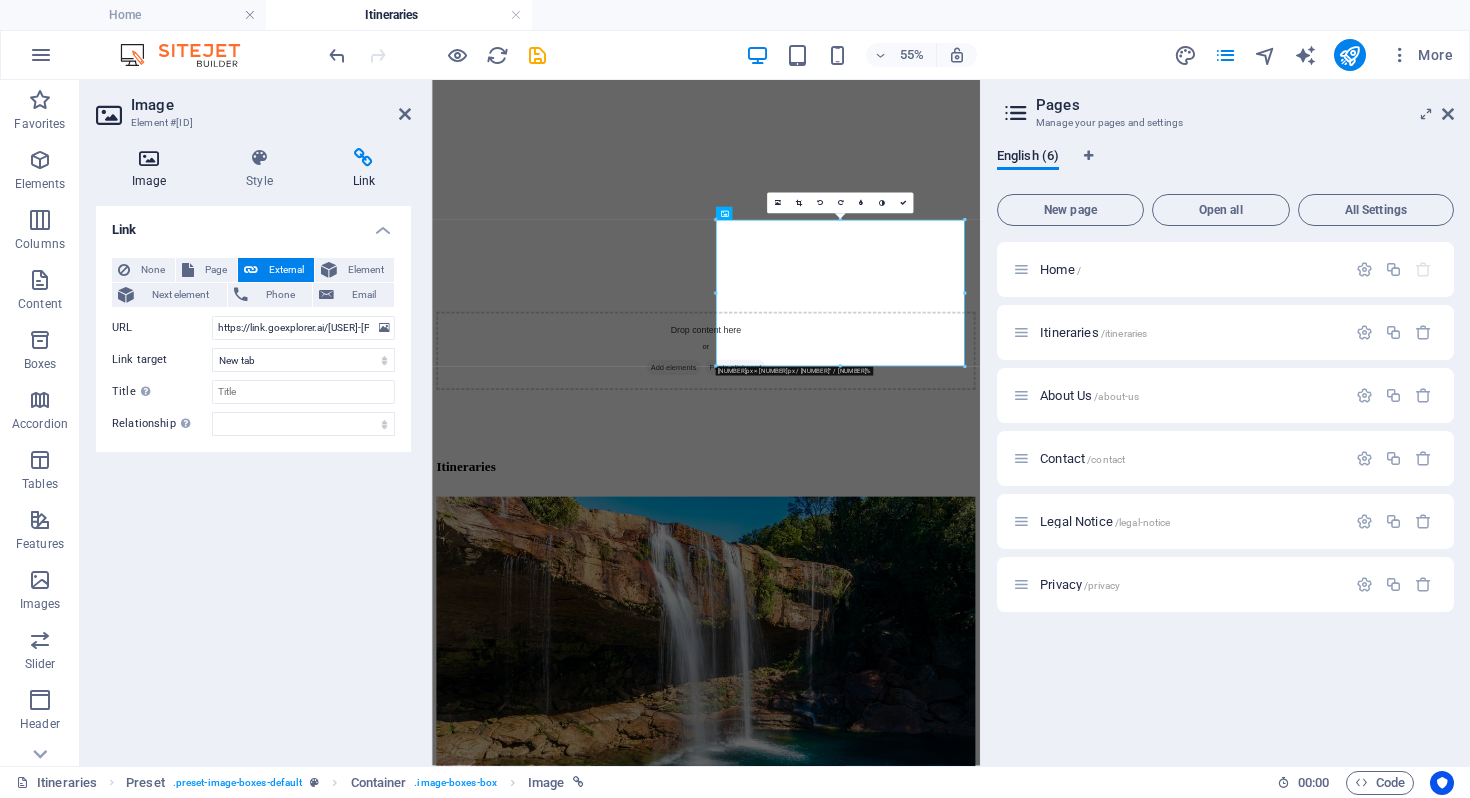 click at bounding box center (149, 158) 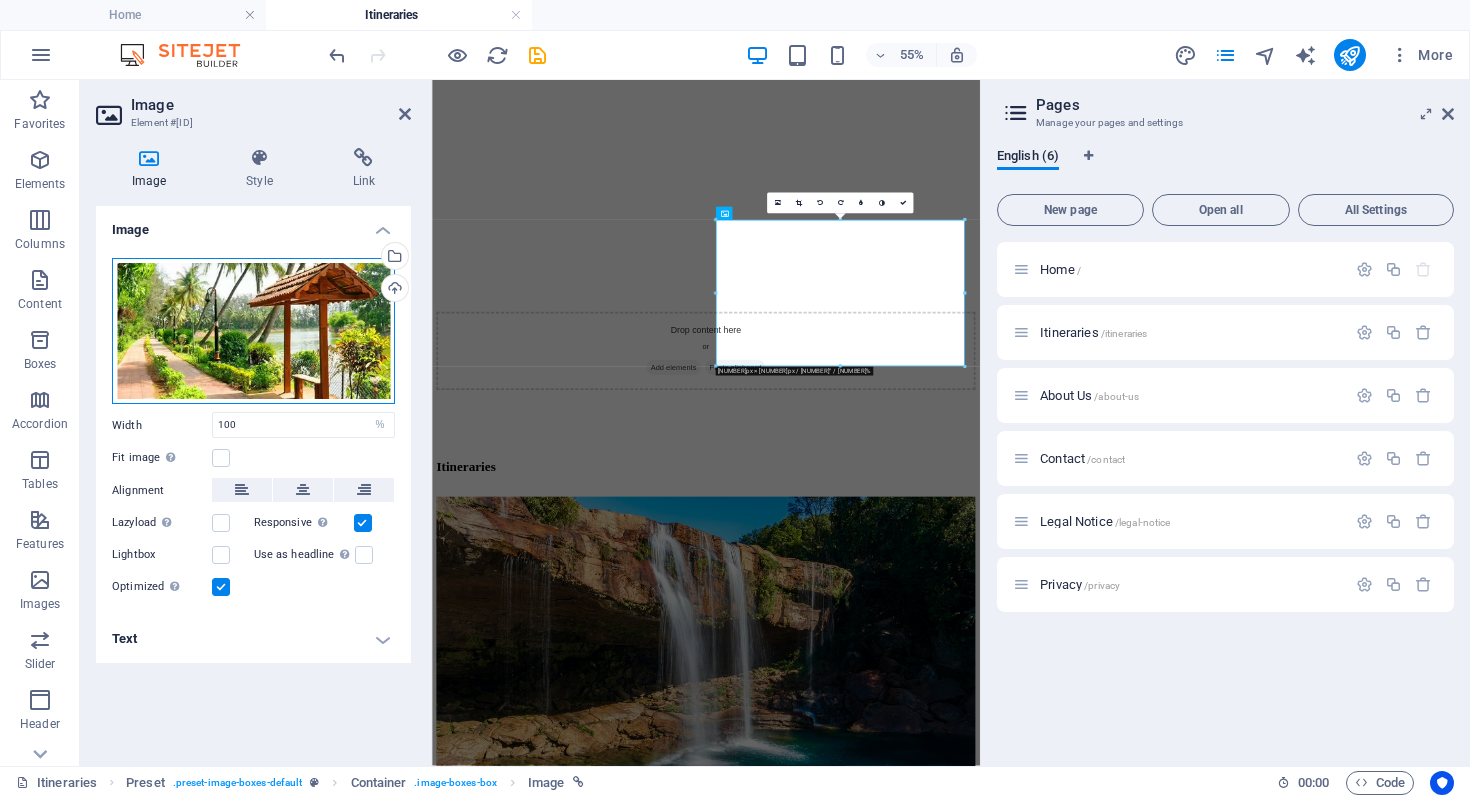 click on "Drag files here, click to choose files or select files from Files or our free stock photos & videos" at bounding box center [253, 331] 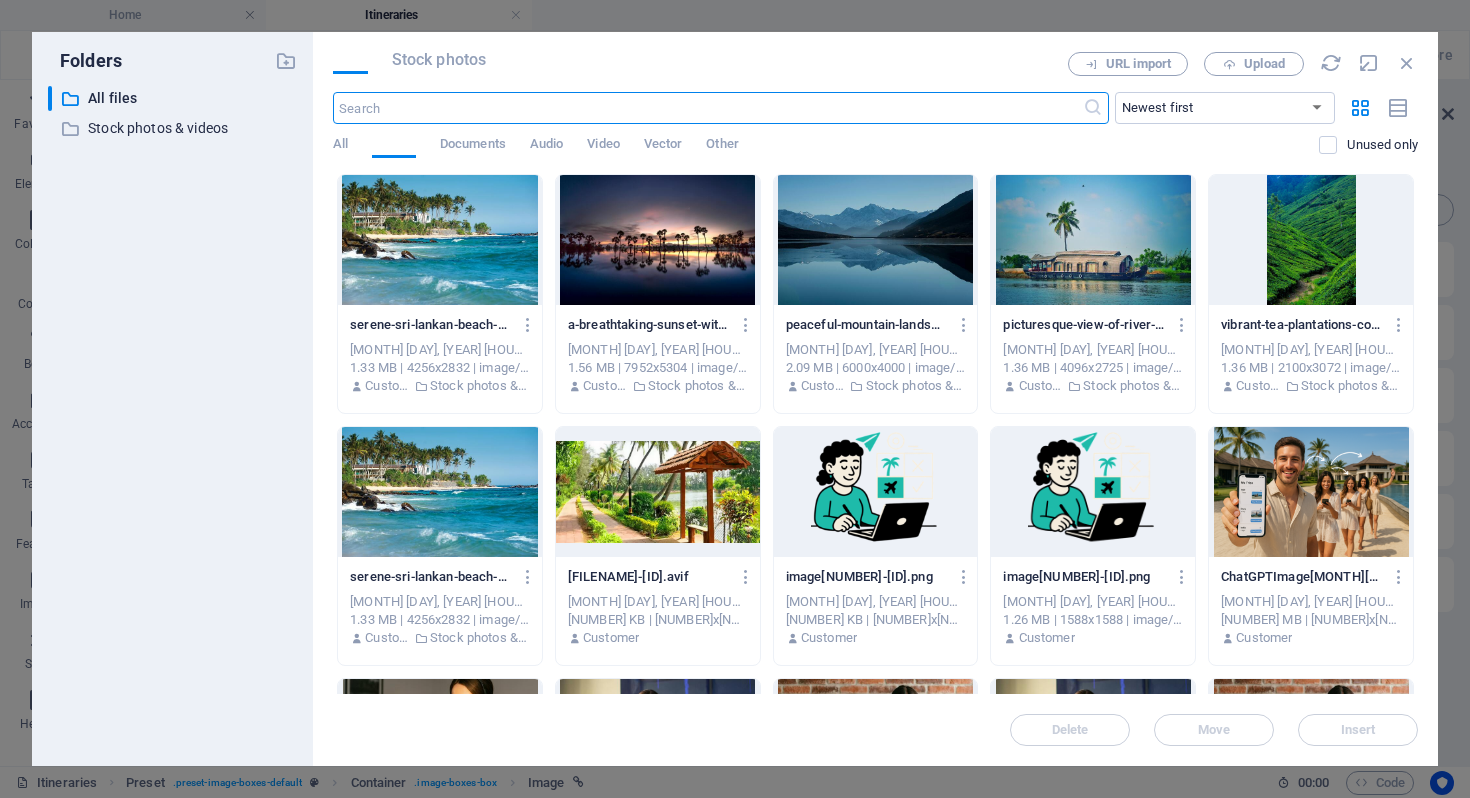 scroll, scrollTop: 2505, scrollLeft: 0, axis: vertical 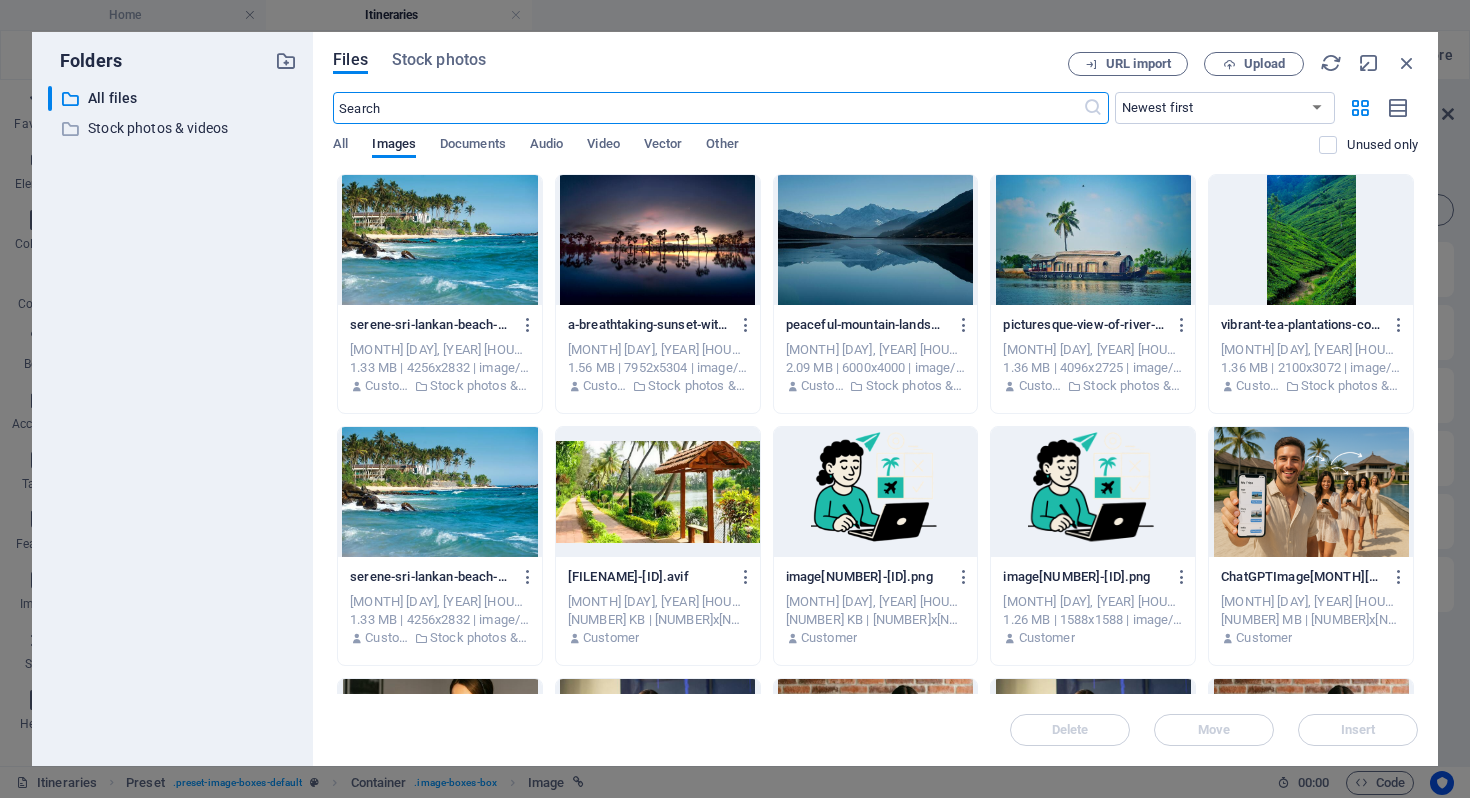 click at bounding box center [707, 108] 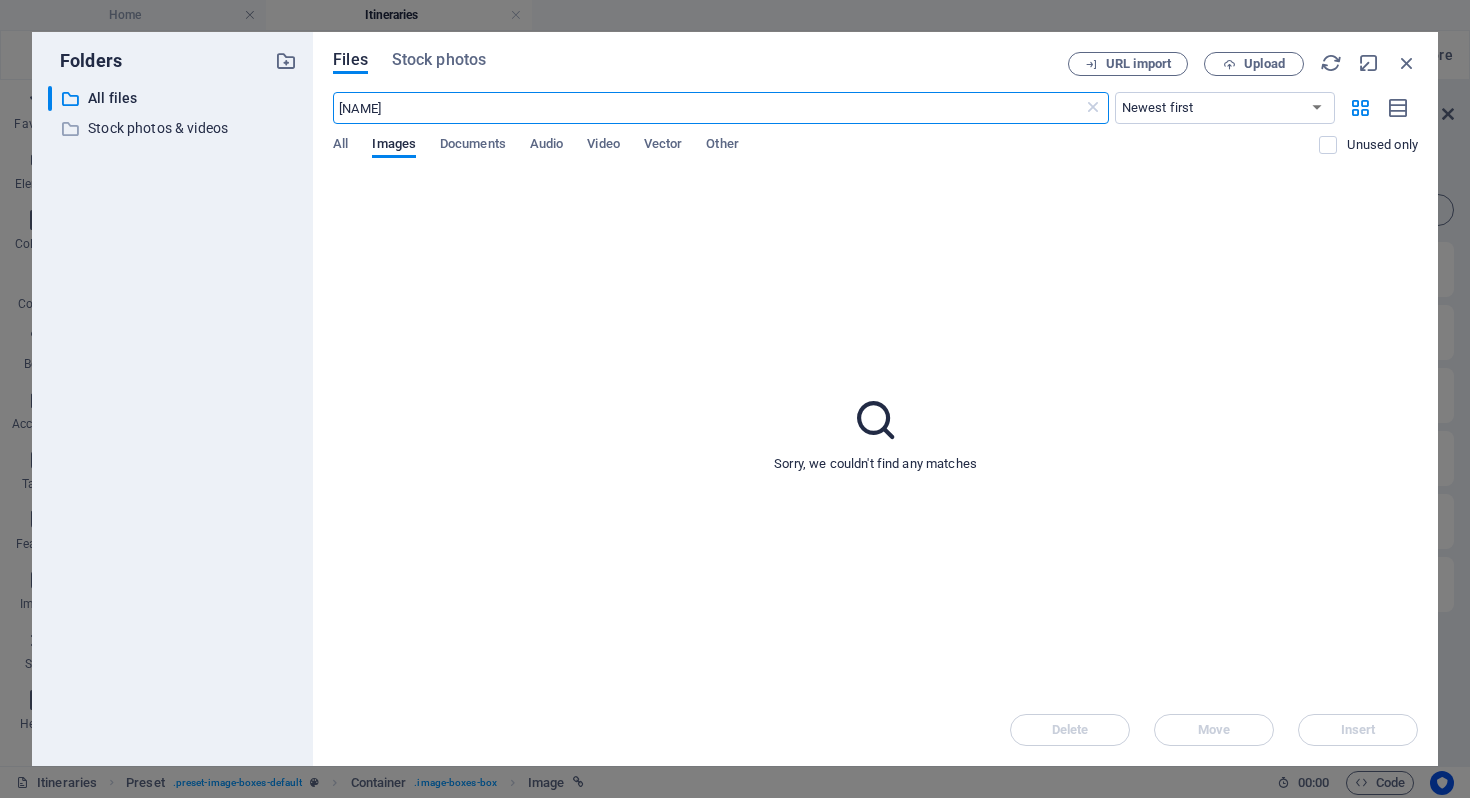 type on "amarnath" 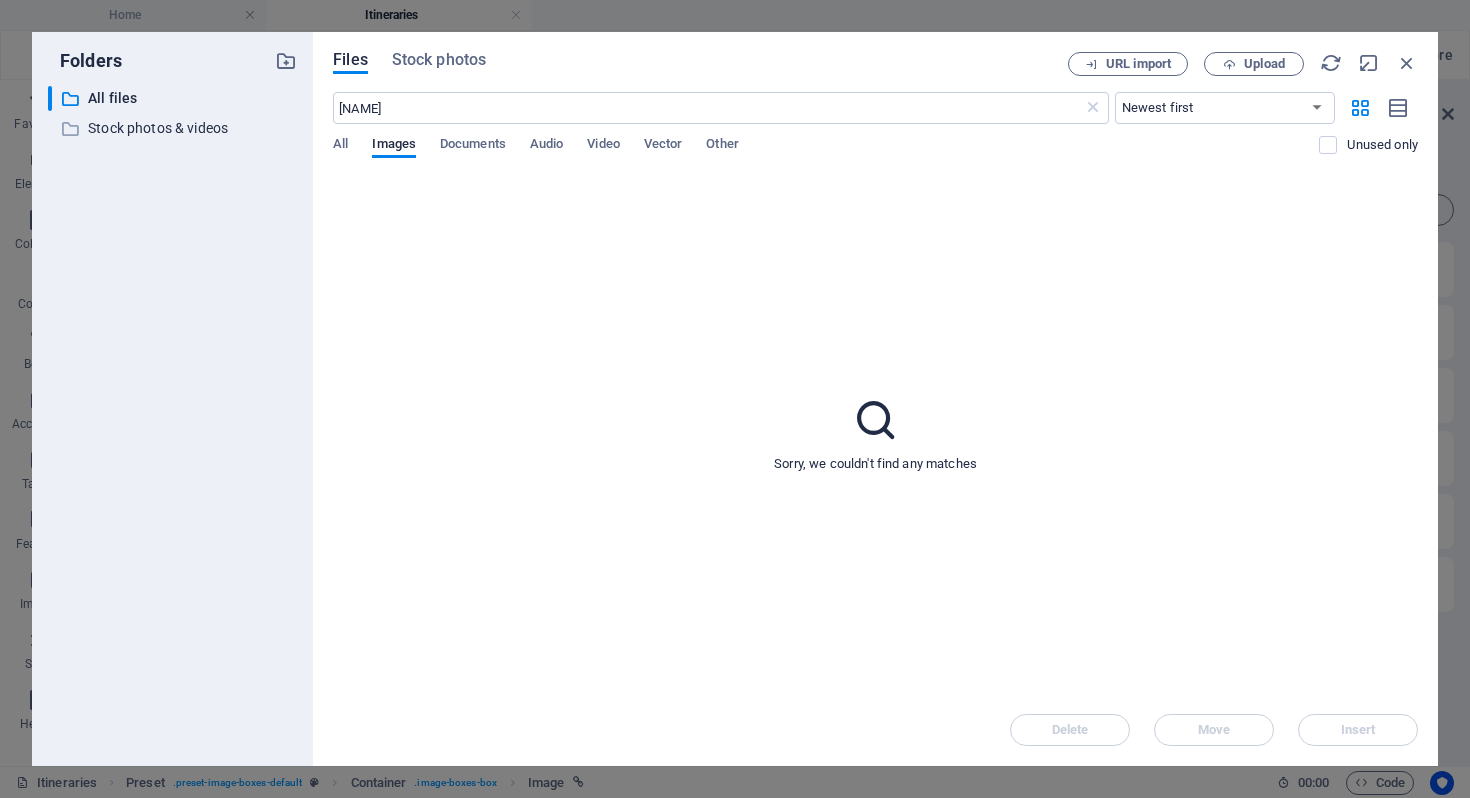 click on "Sorry, we couldn't find any matches" at bounding box center [875, 434] 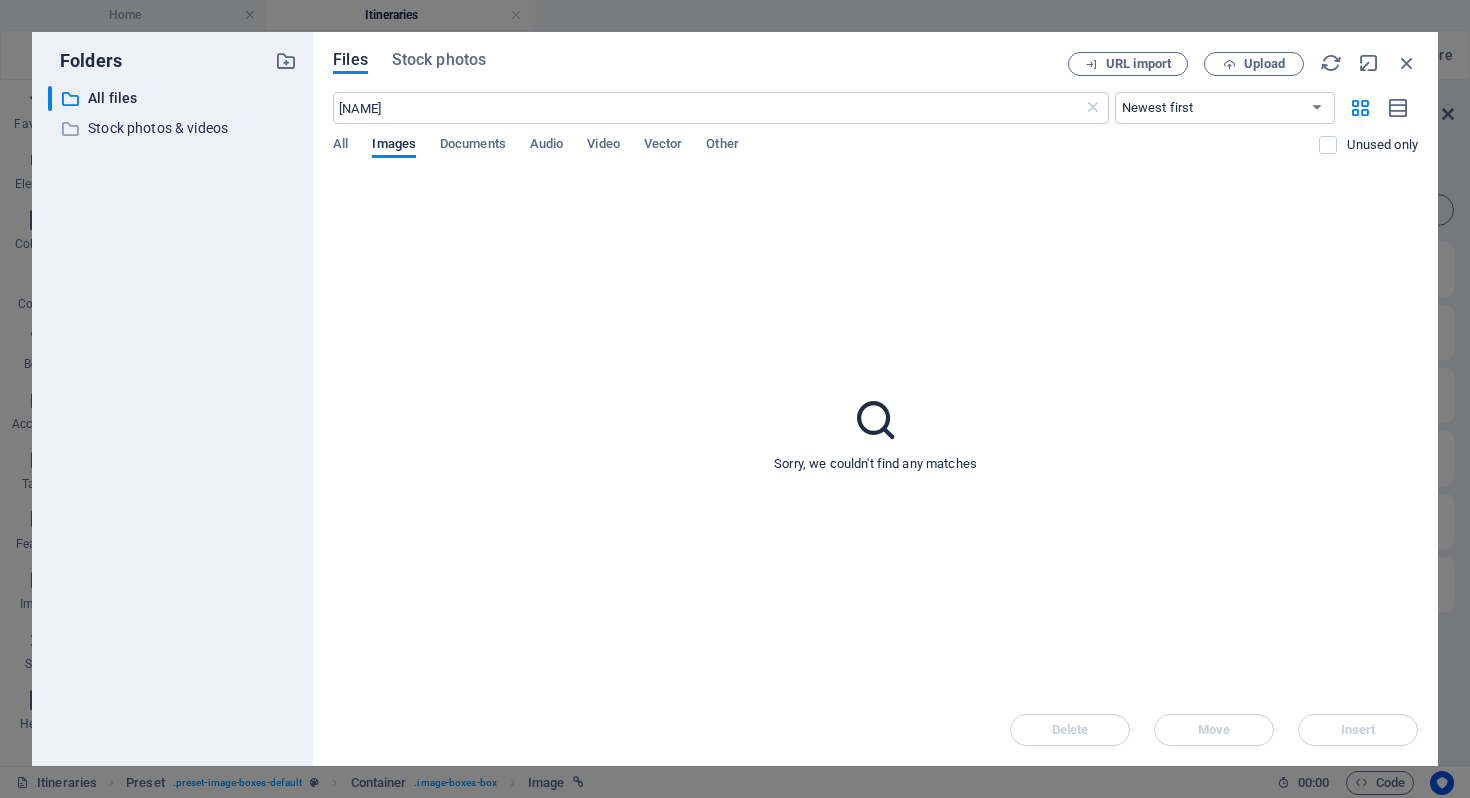 click on "Folders ​ All files All files ​ Stock photos & videos Stock photos & videos Files Stock photos URL import Upload amarnath ​ Newest first Oldest first Name (A-Z) Name (Z-A) Size (0-9) Size (9-0) Resolution (0-9) Resolution (9-0) All Images Documents Audio Video Vector Other Unused only Sorry, we couldn't find any matches Delete Move Insert" at bounding box center [735, 399] 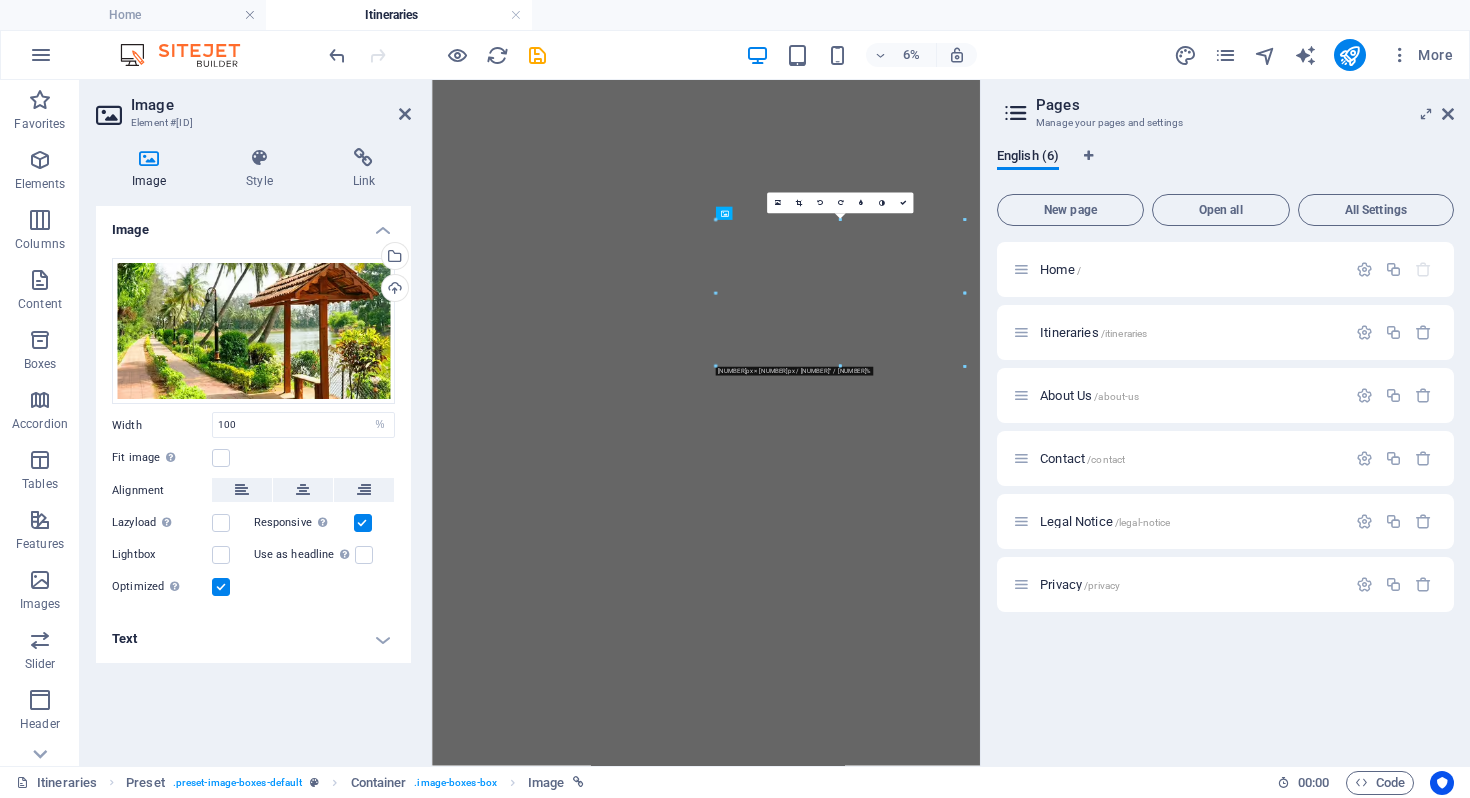 scroll, scrollTop: 1764, scrollLeft: 0, axis: vertical 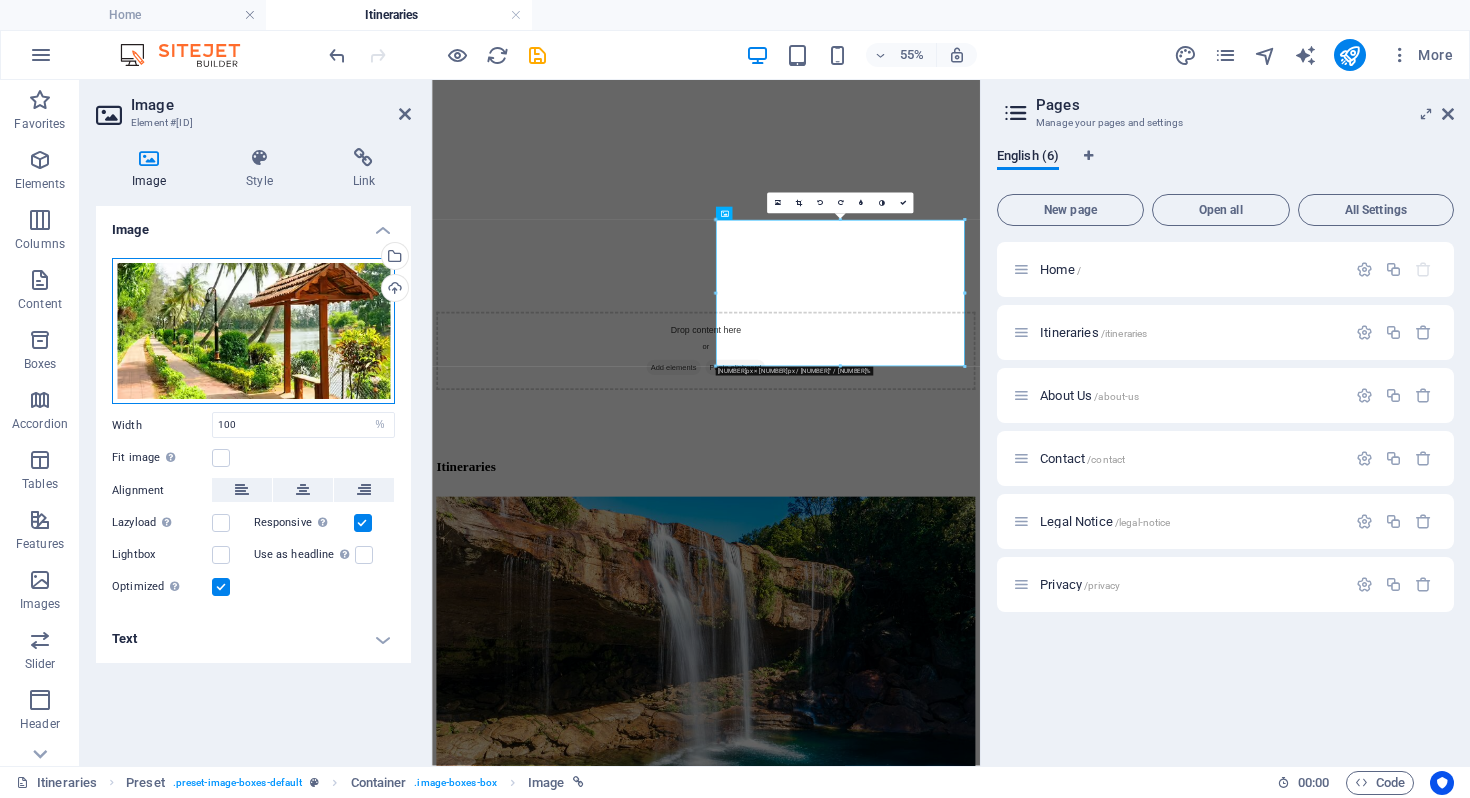 click on "Drag files here, click to choose files or select files from Files or our free stock photos & videos" at bounding box center [253, 331] 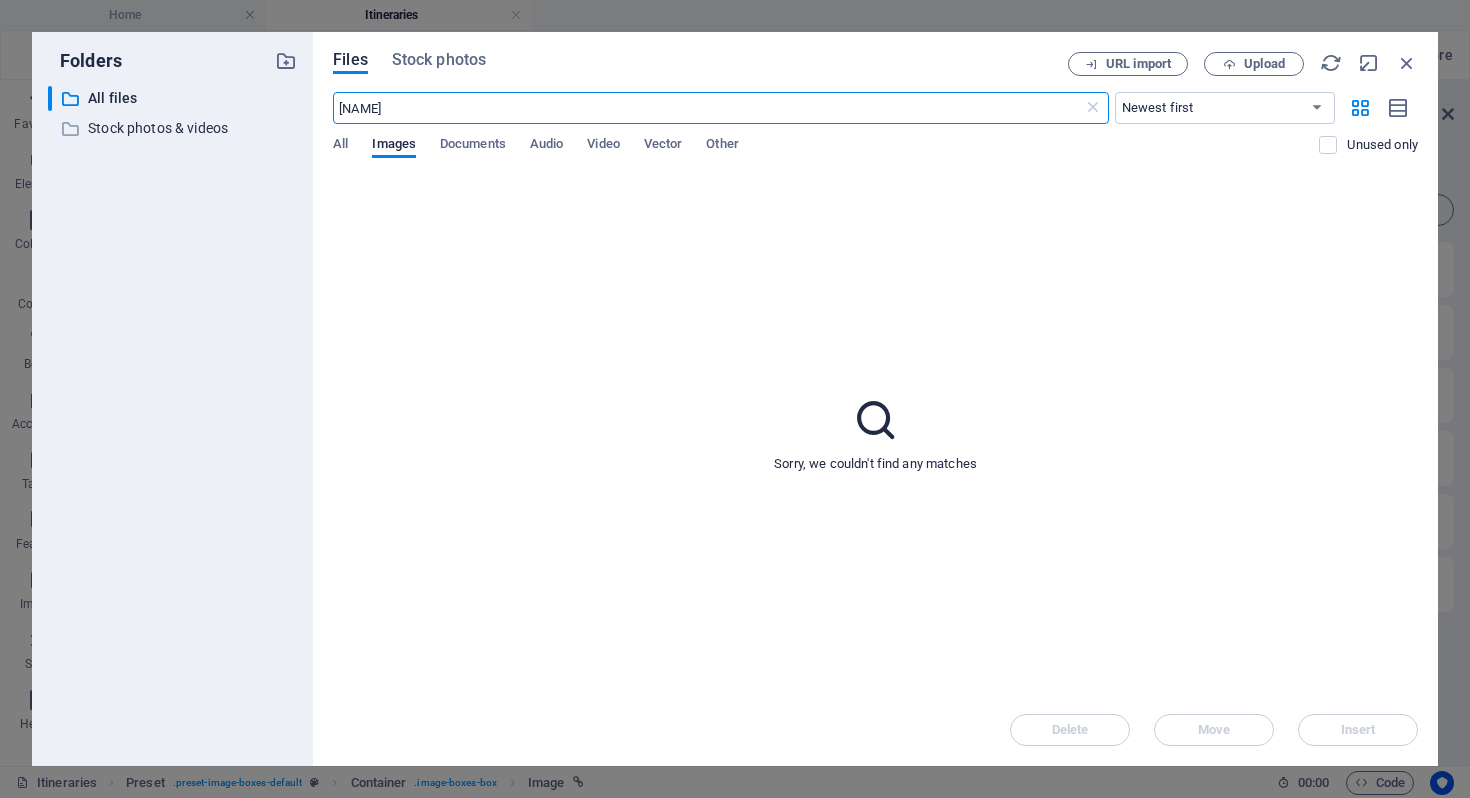 scroll, scrollTop: 2505, scrollLeft: 0, axis: vertical 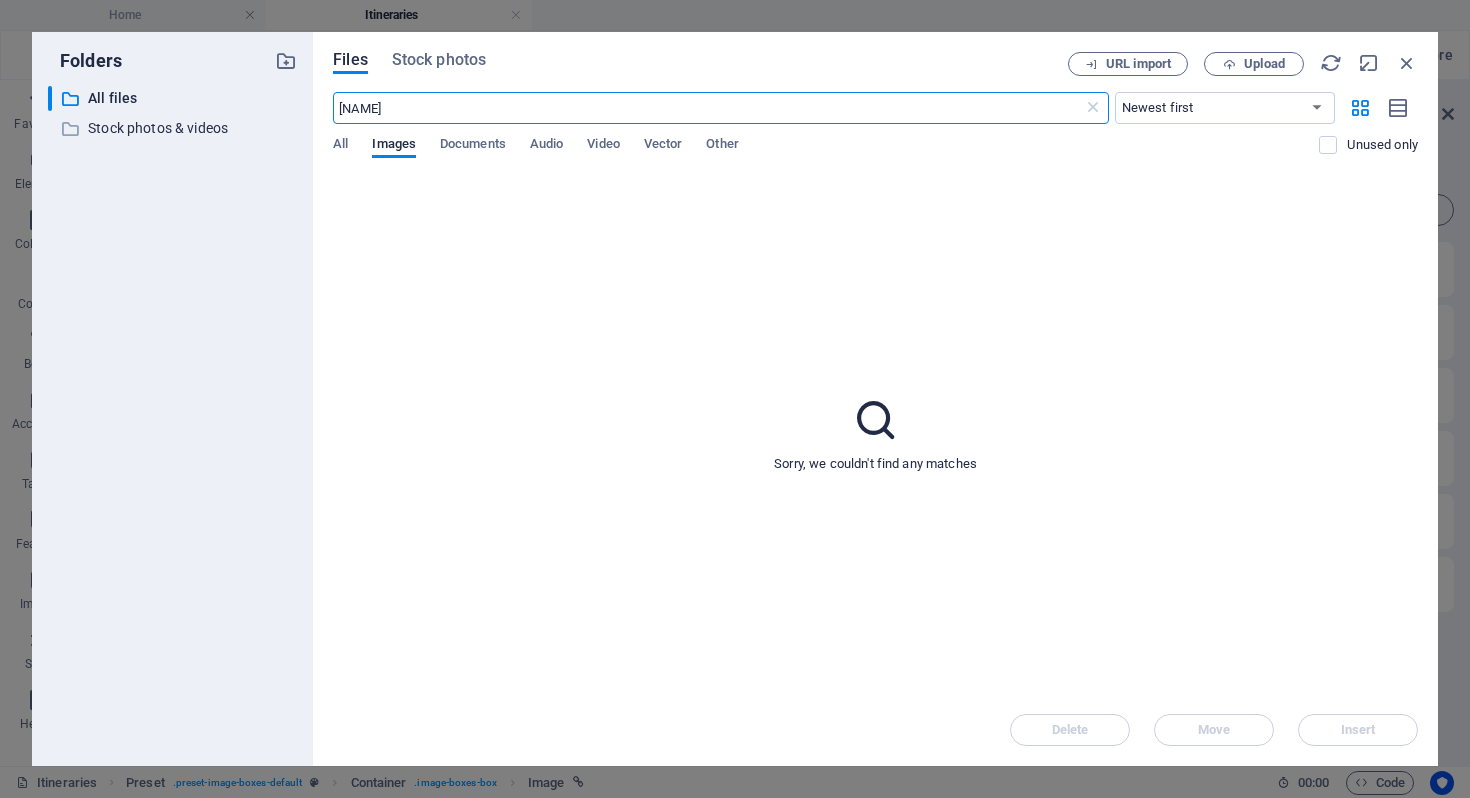click on "Files Stock photos" at bounding box center [700, 63] 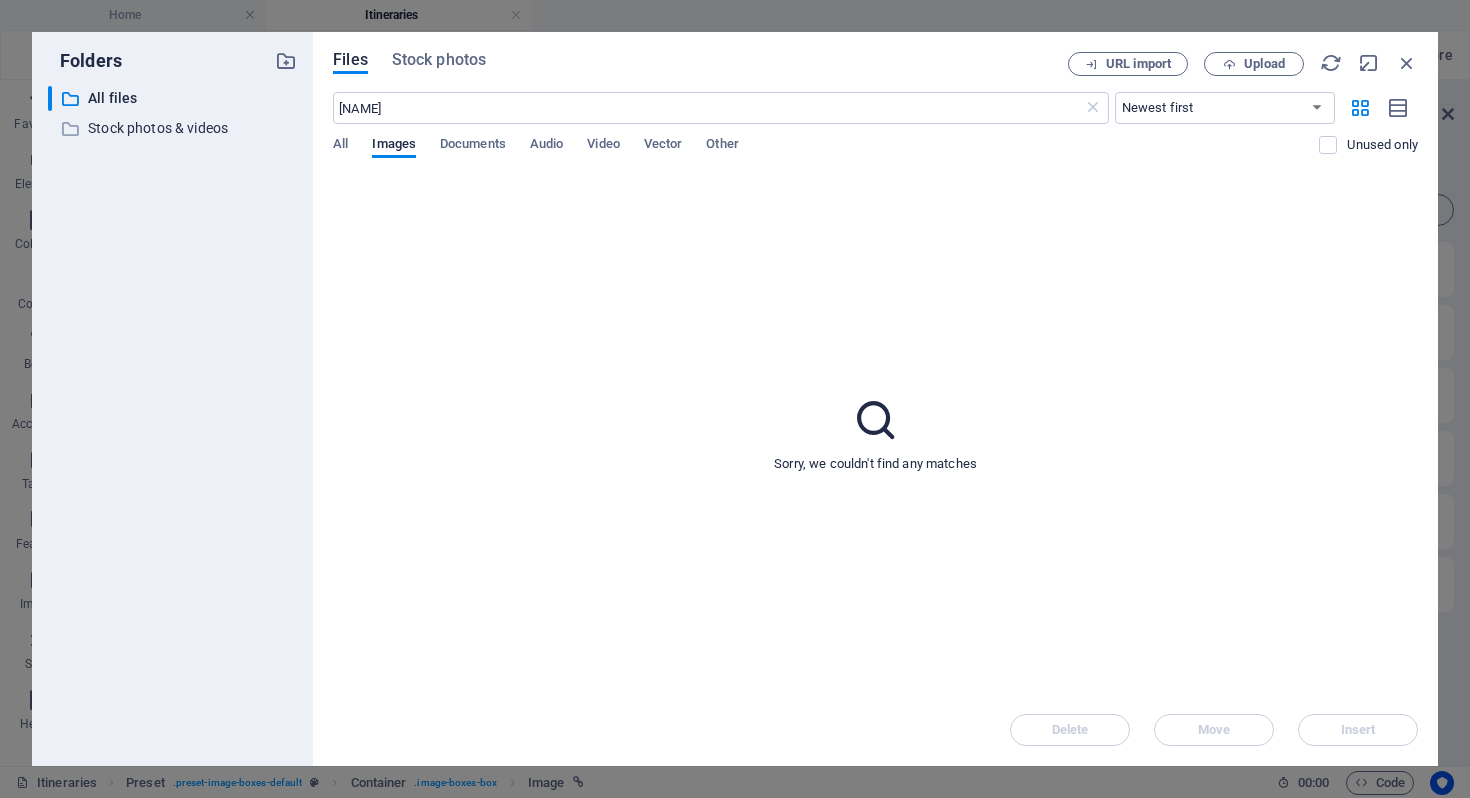 drag, startPoint x: 856, startPoint y: 56, endPoint x: 856, endPoint y: 226, distance: 170 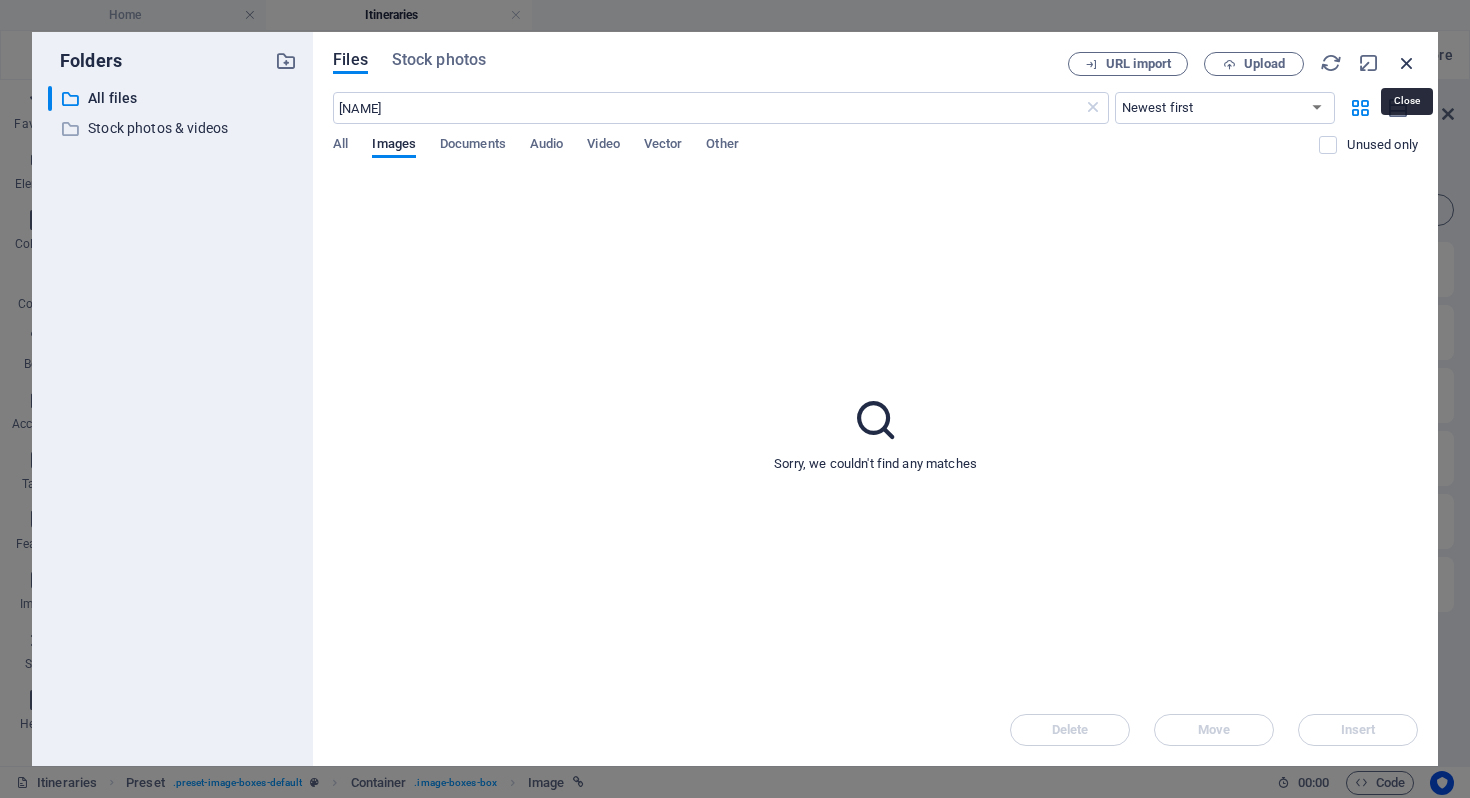 click at bounding box center (1407, 63) 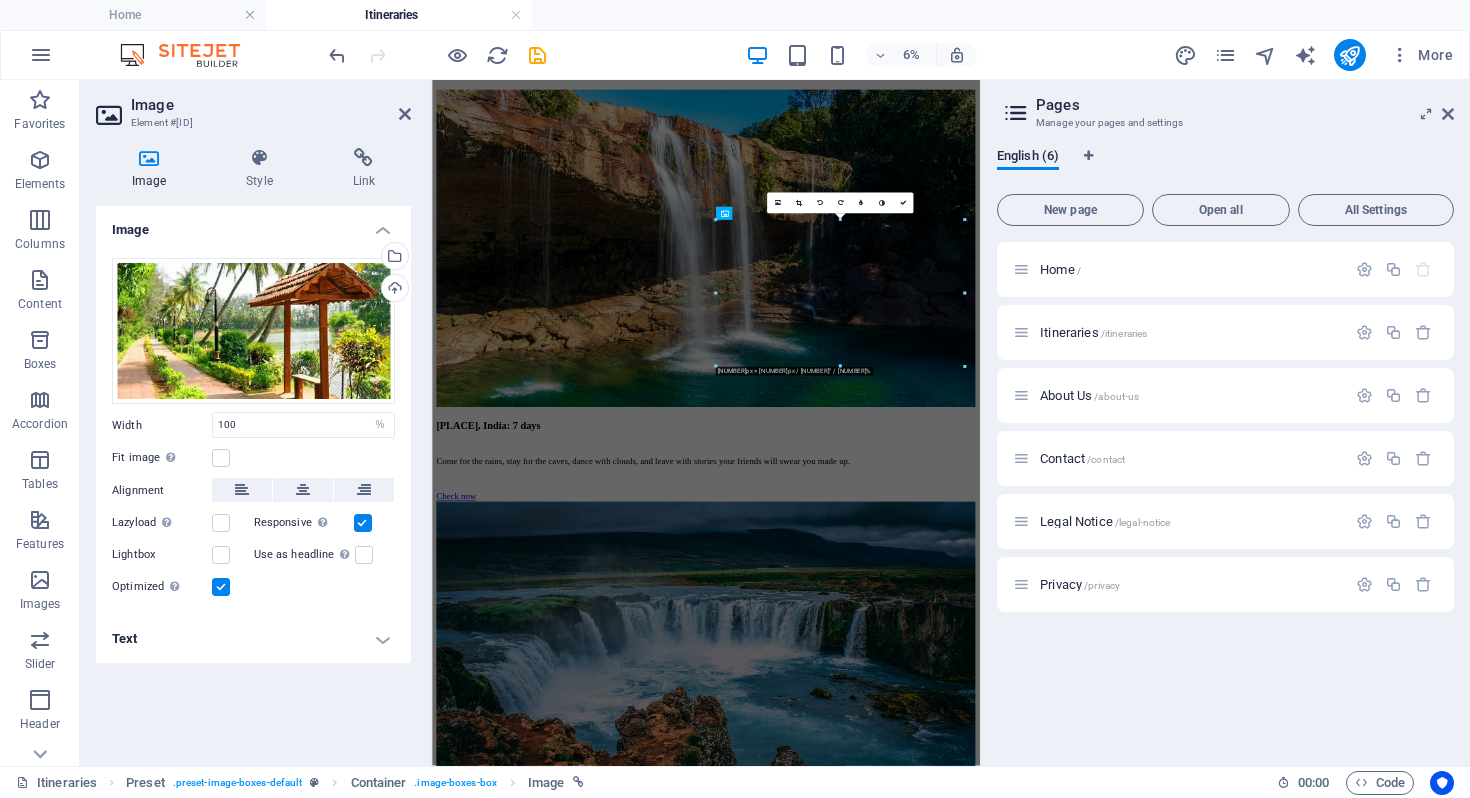 scroll, scrollTop: 1764, scrollLeft: 0, axis: vertical 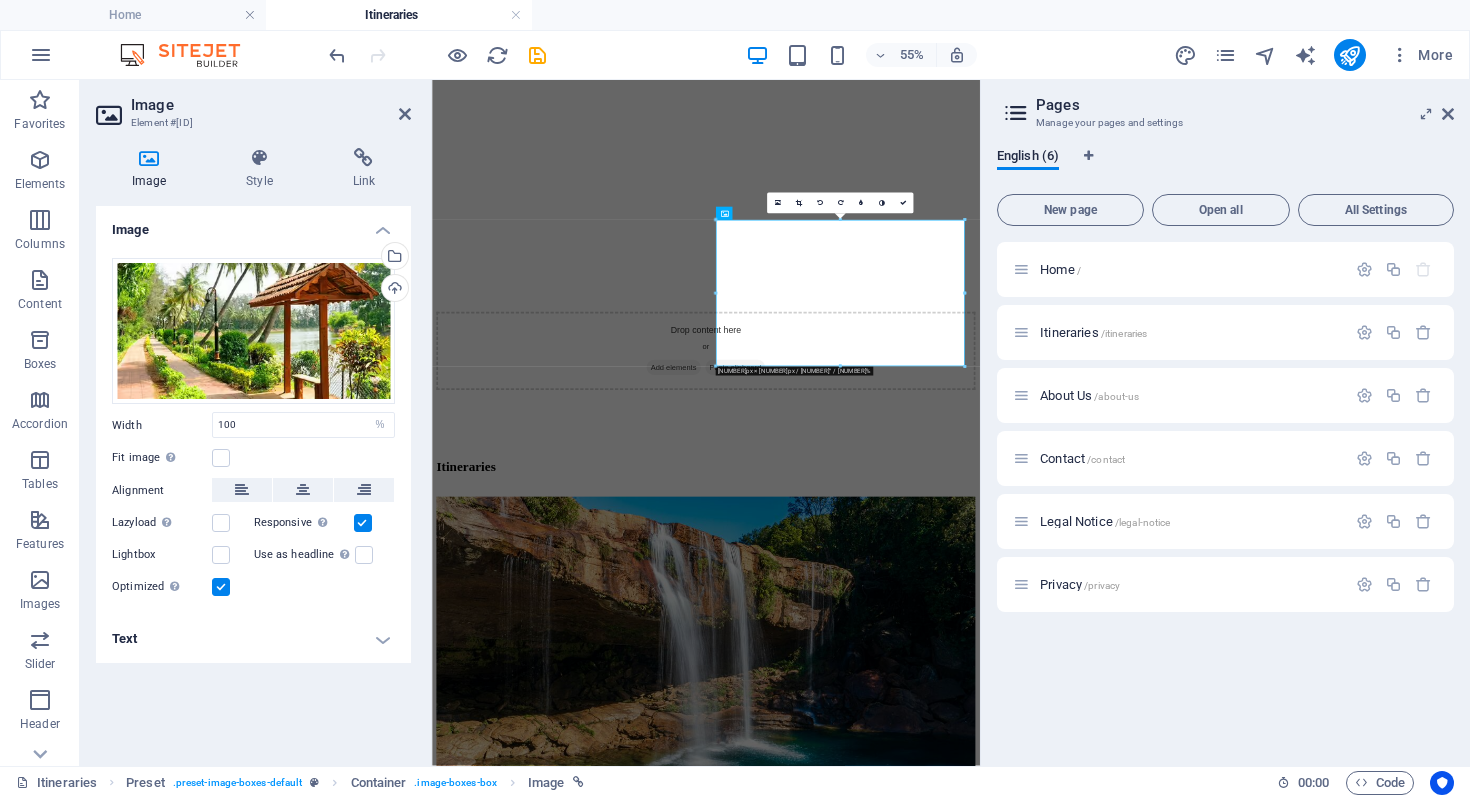 click on "English (6) New page Open all All Settings Home / Itineraries /itineraries About Us /about-us Contact /contact Legal Notice /legal-notice Privacy /privacy" at bounding box center (1225, 449) 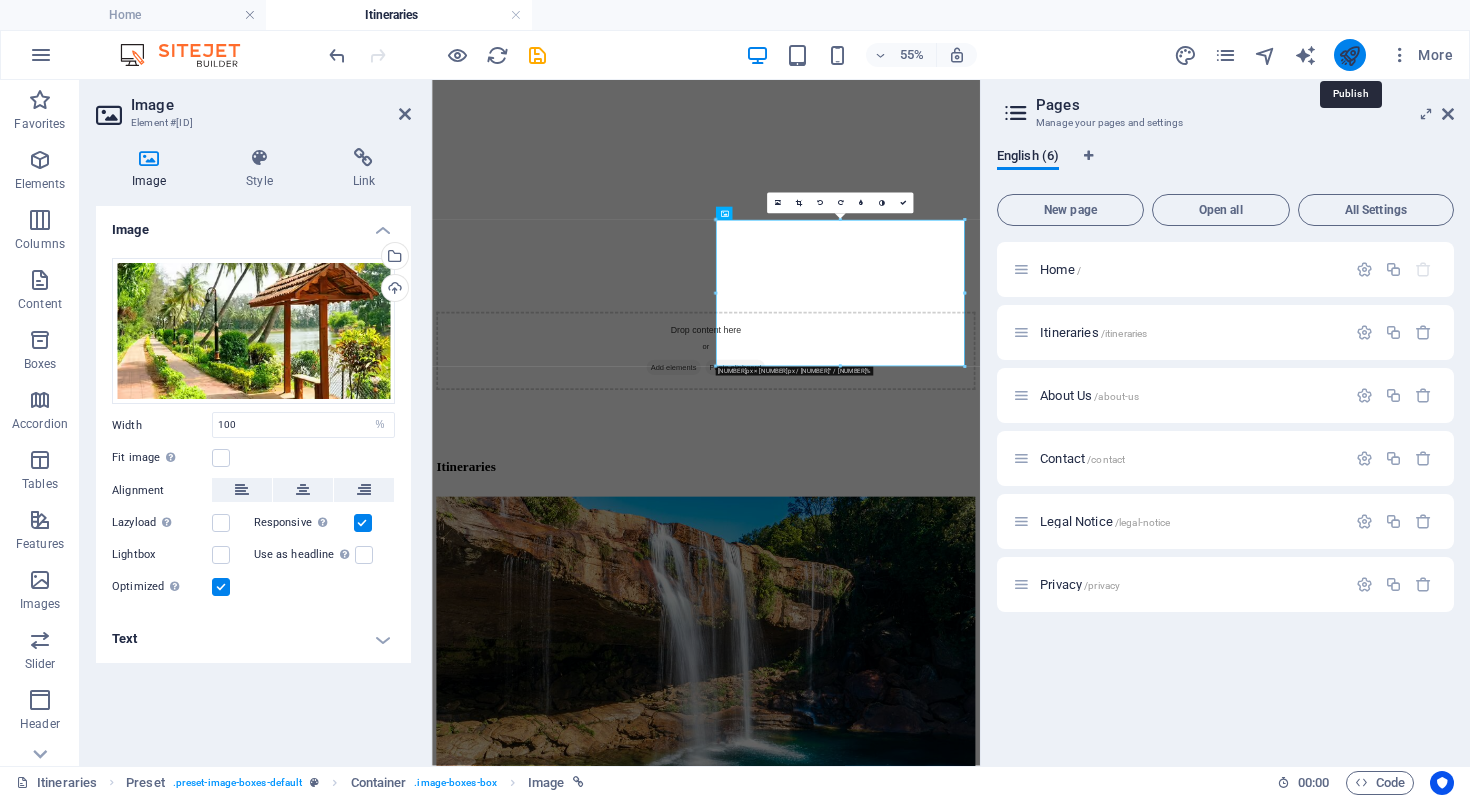 click at bounding box center [1349, 55] 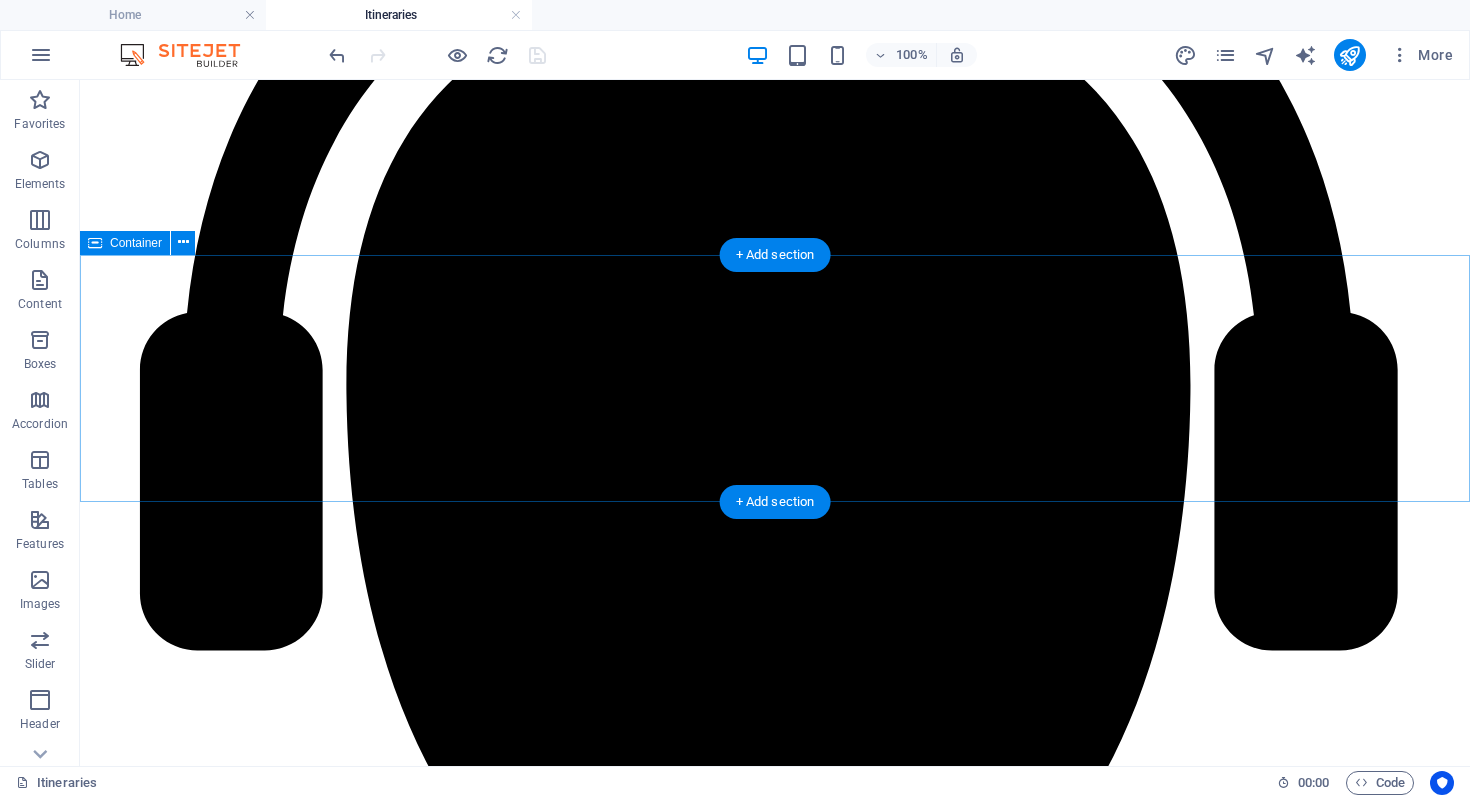 scroll, scrollTop: 0, scrollLeft: 0, axis: both 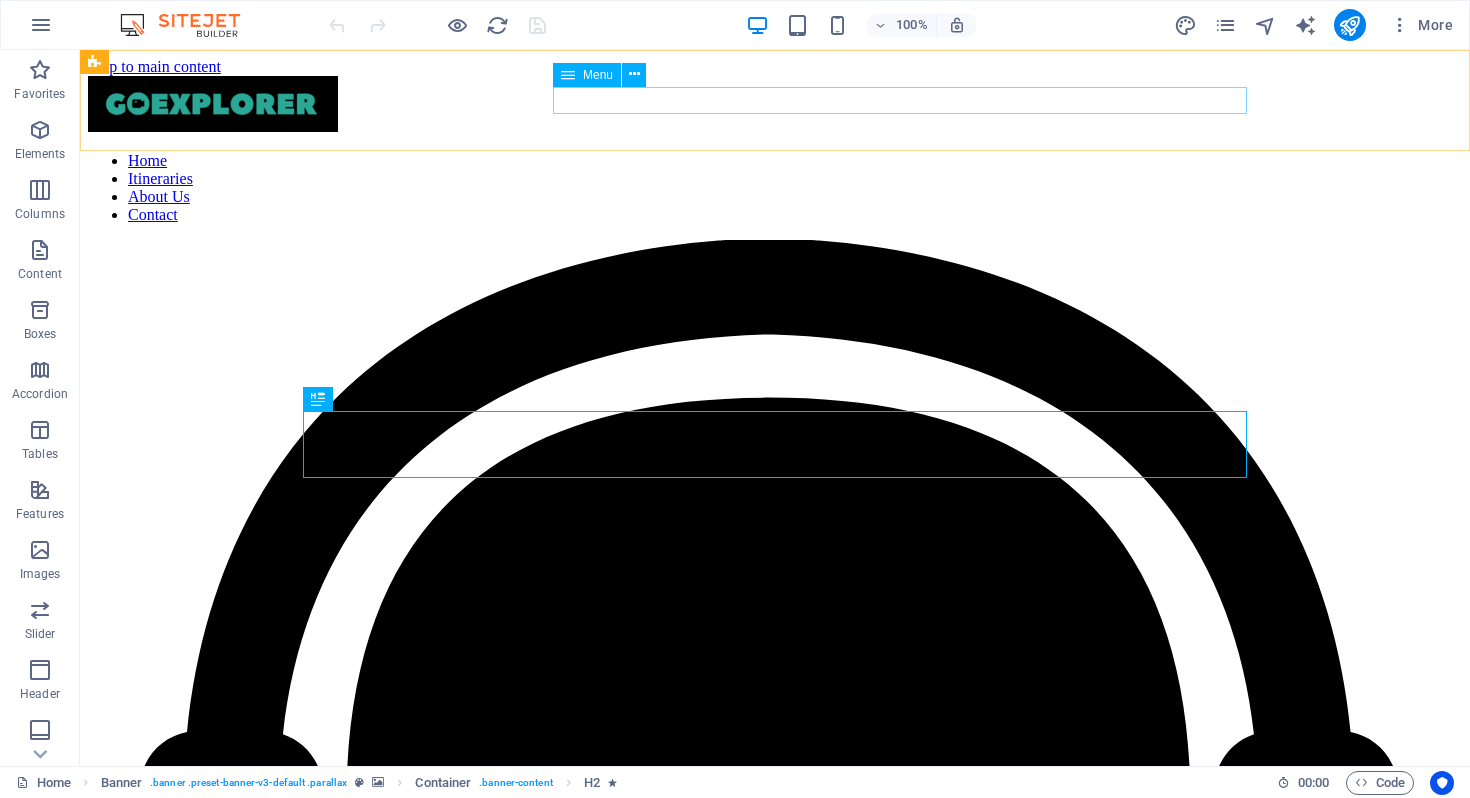 click on "Home Itineraries About Us Contact" at bounding box center (775, 188) 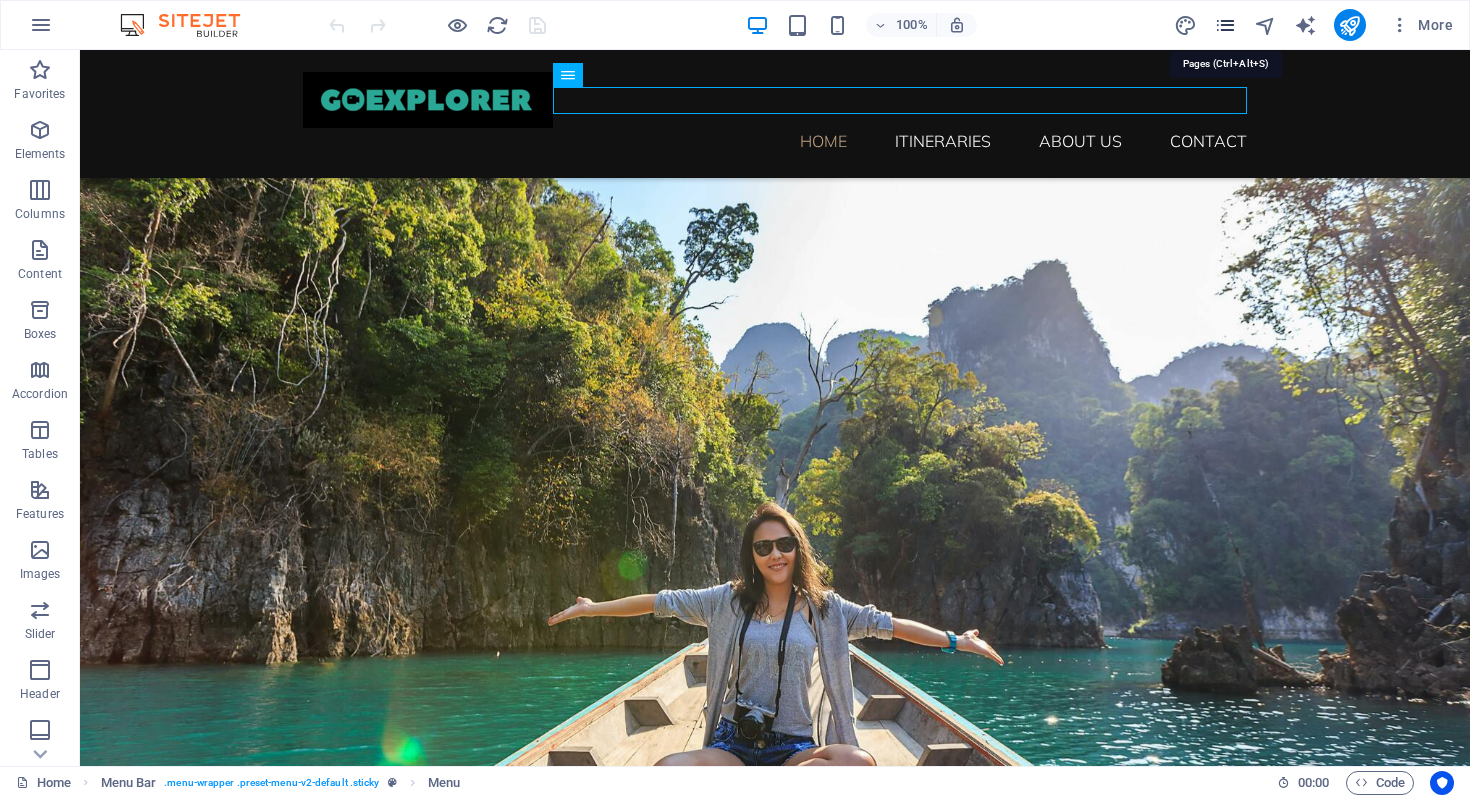 click at bounding box center (1225, 25) 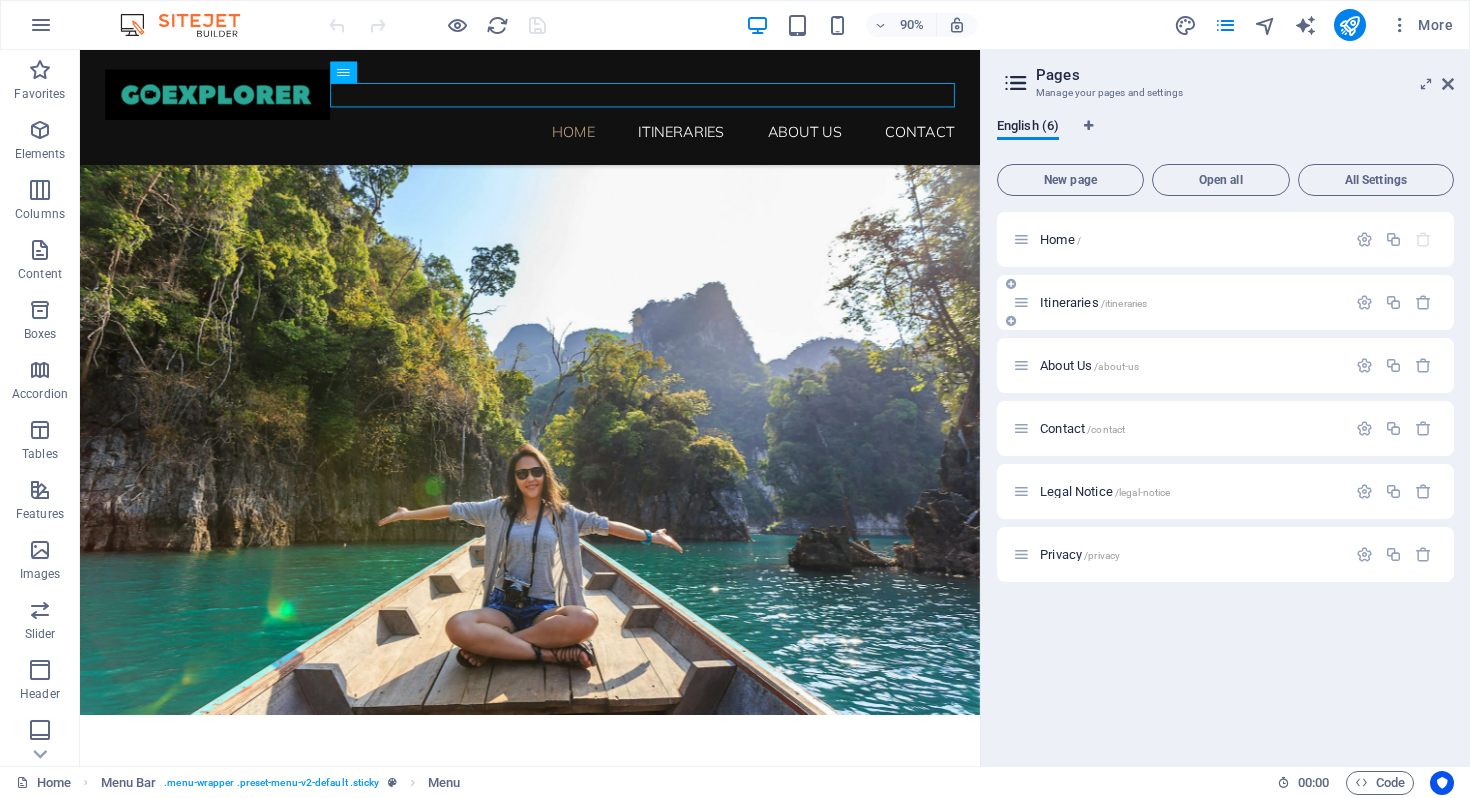 click at bounding box center (1021, 302) 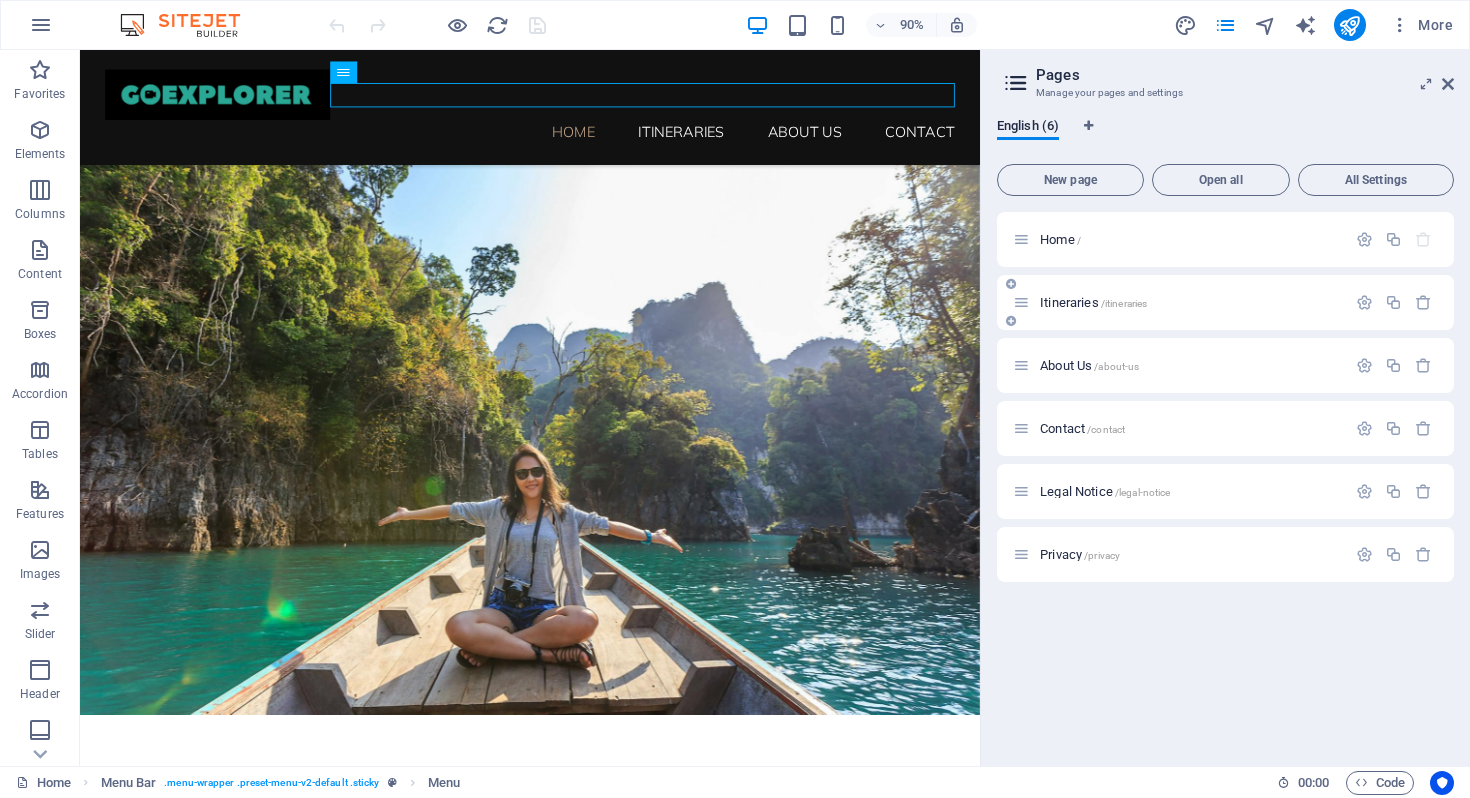 click on "Itineraries /itineraries" at bounding box center (1093, 302) 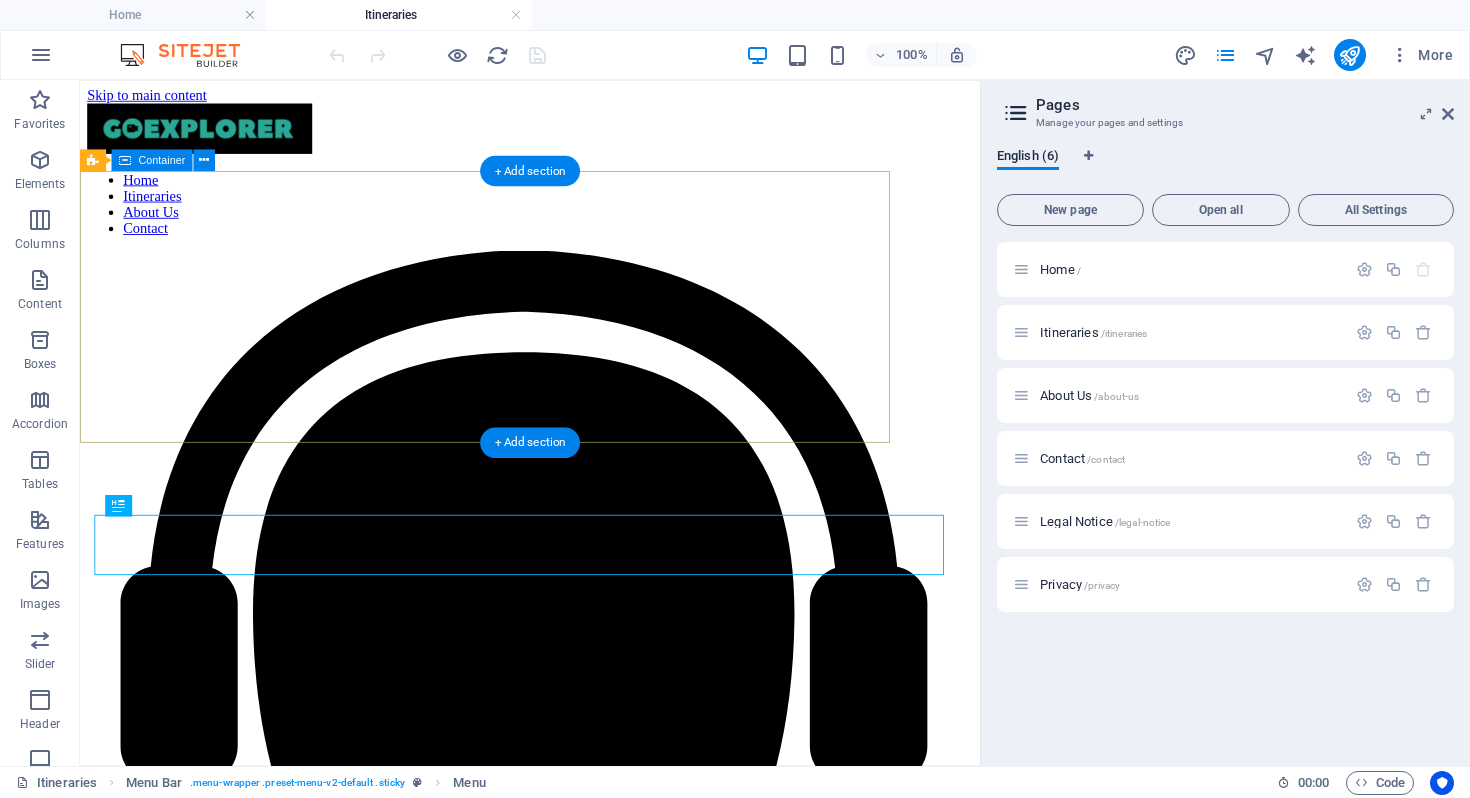 scroll, scrollTop: 0, scrollLeft: 0, axis: both 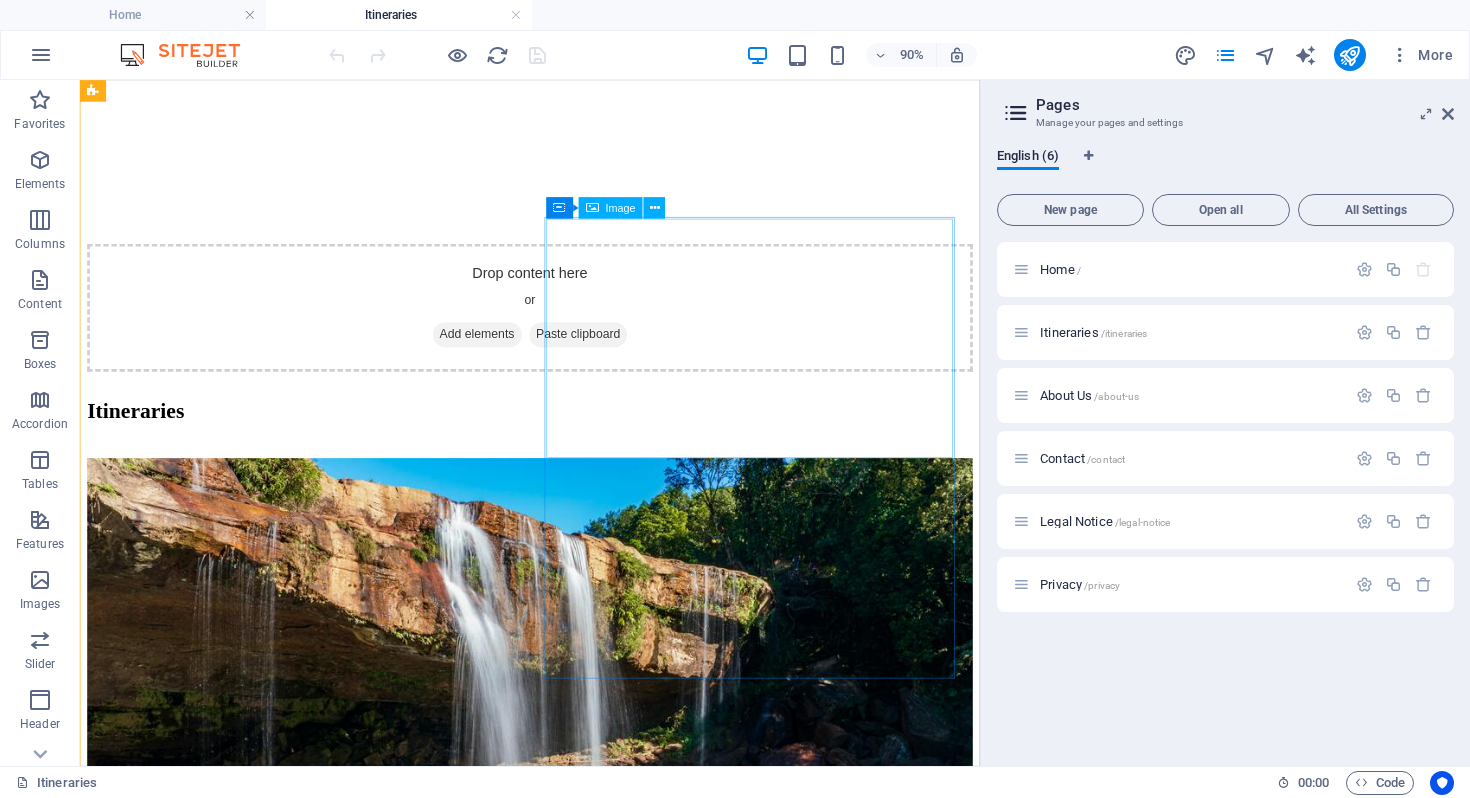 click at bounding box center [580, 4548] 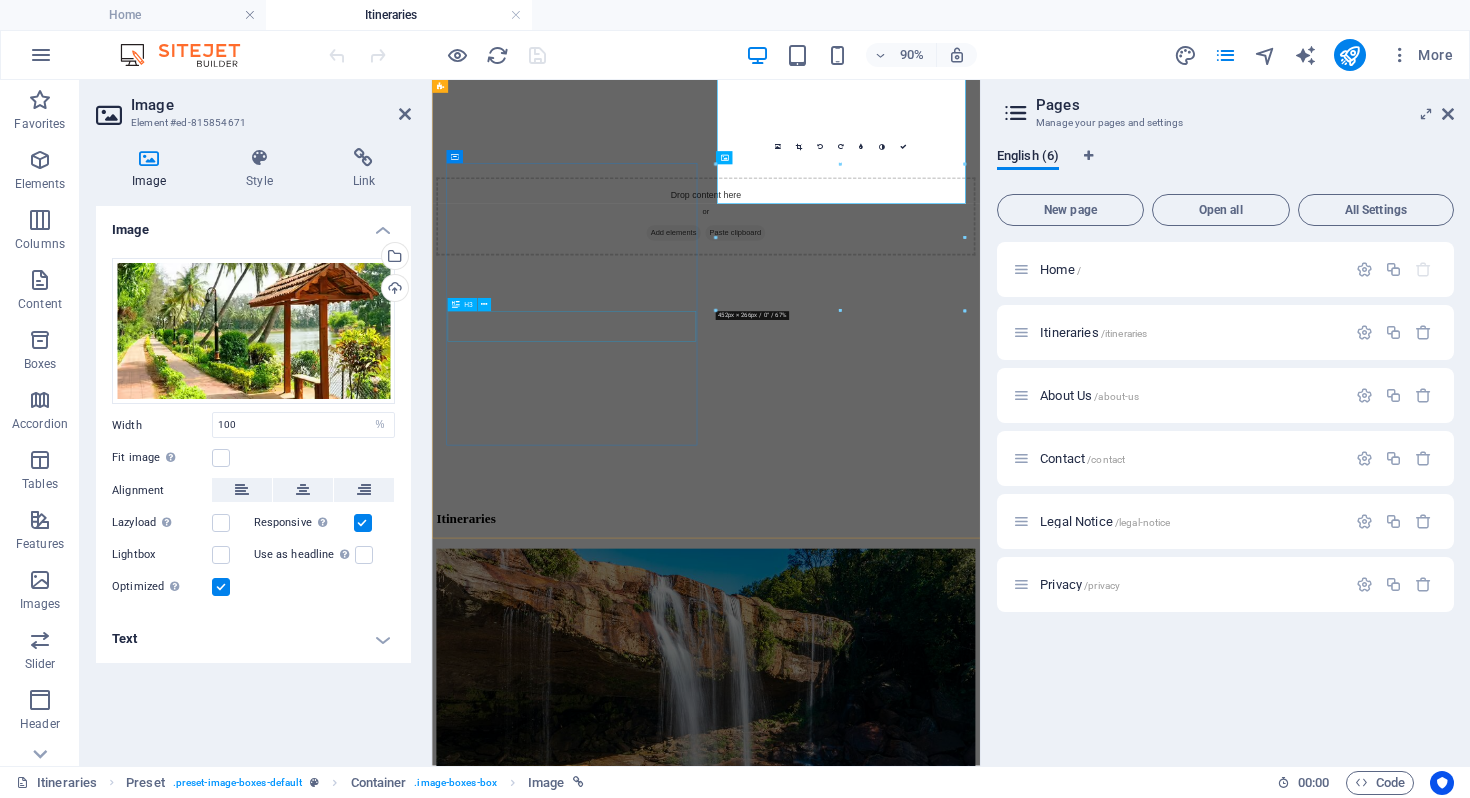 scroll, scrollTop: 1865, scrollLeft: 0, axis: vertical 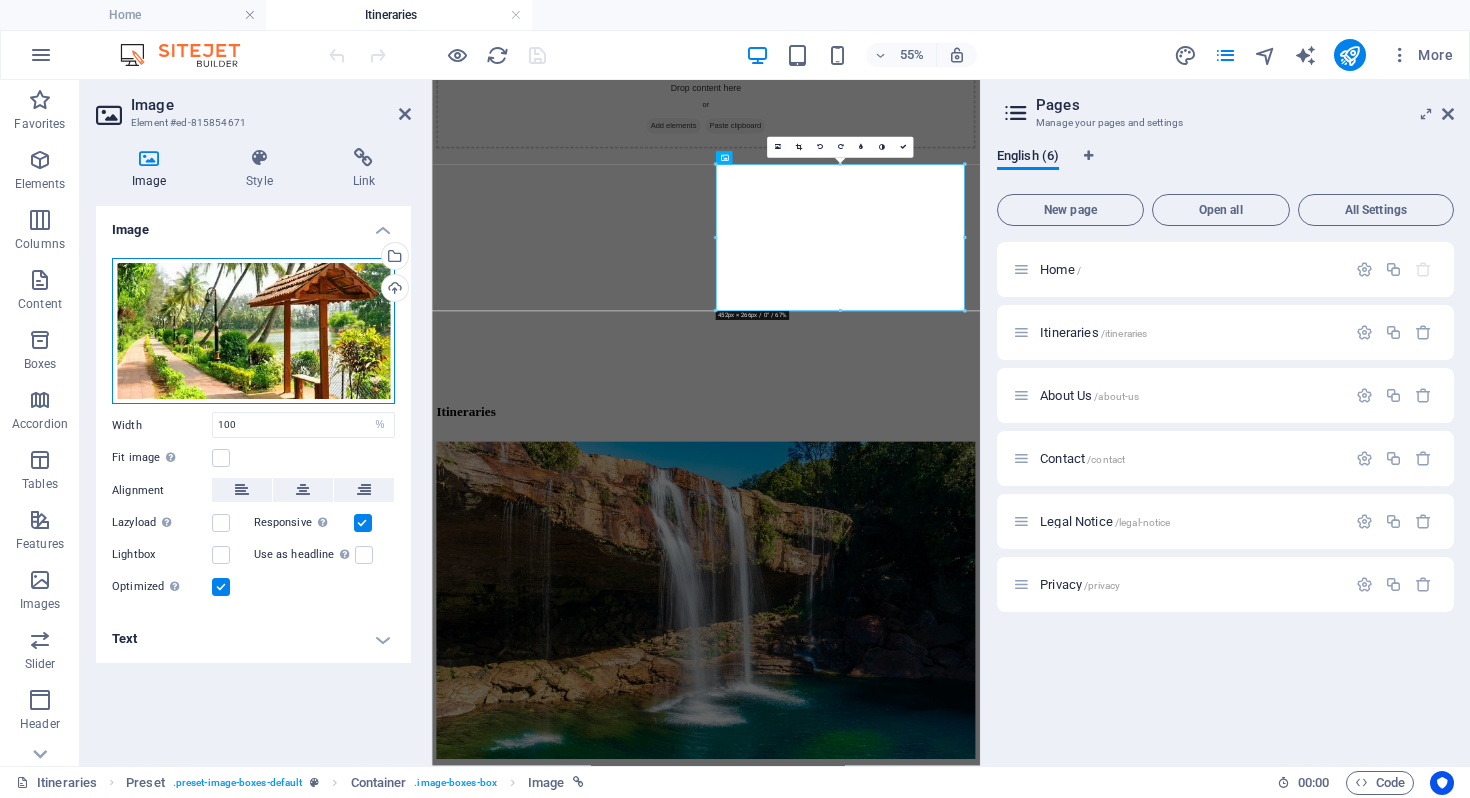 click on "Drag files here, click to choose files or select files from Files or our free stock photos & videos" at bounding box center [253, 331] 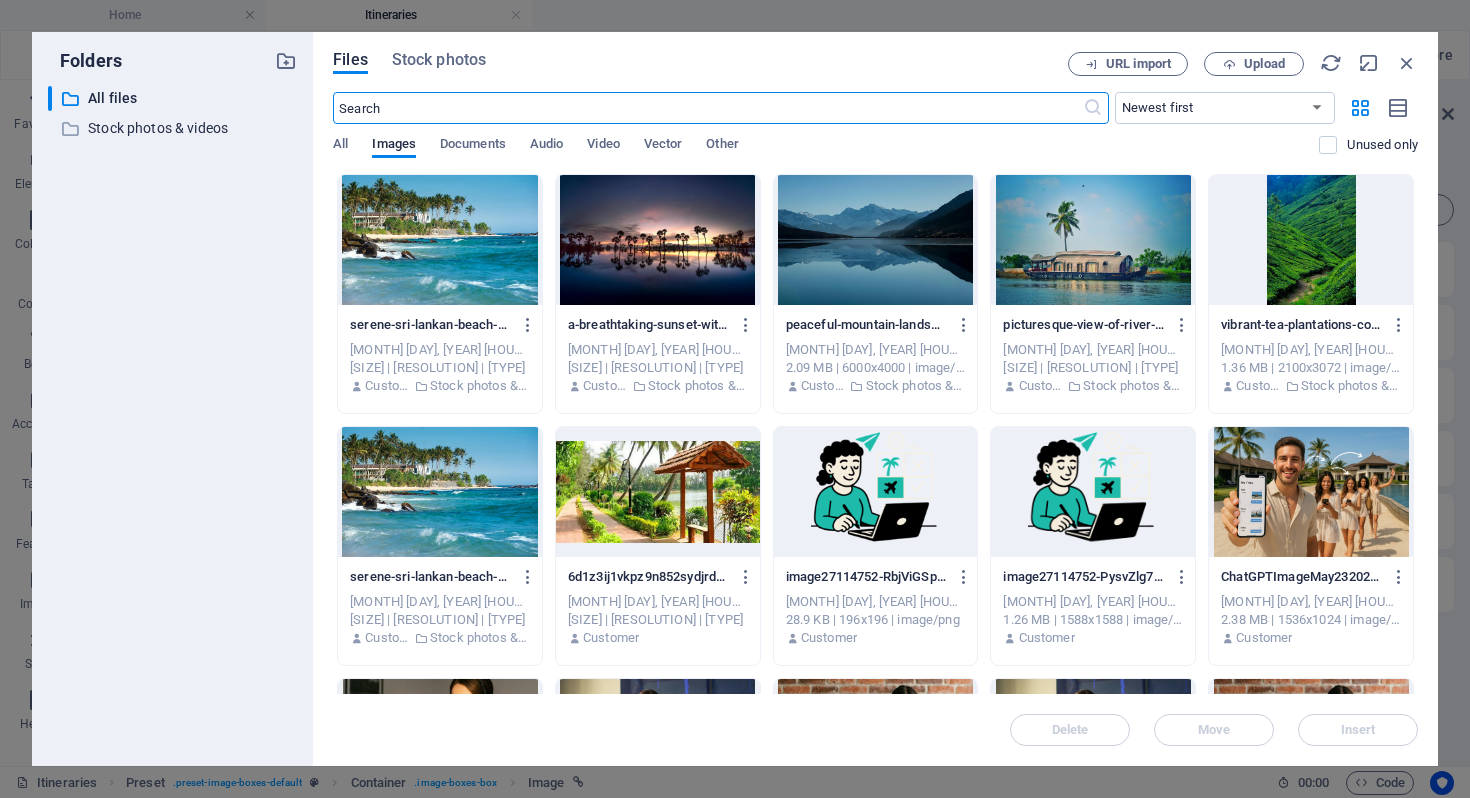 scroll, scrollTop: 2505, scrollLeft: 0, axis: vertical 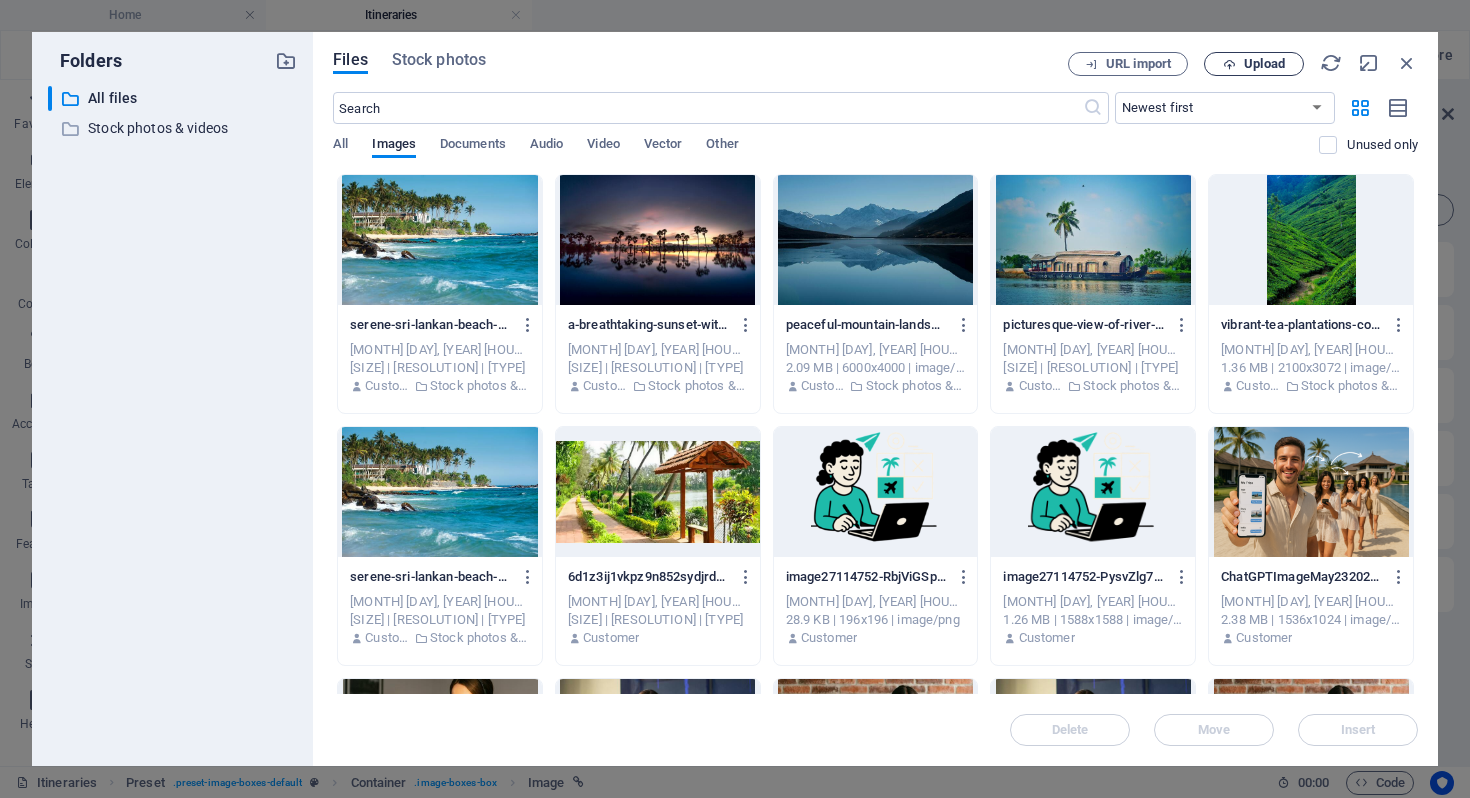click on "Upload" at bounding box center [1264, 64] 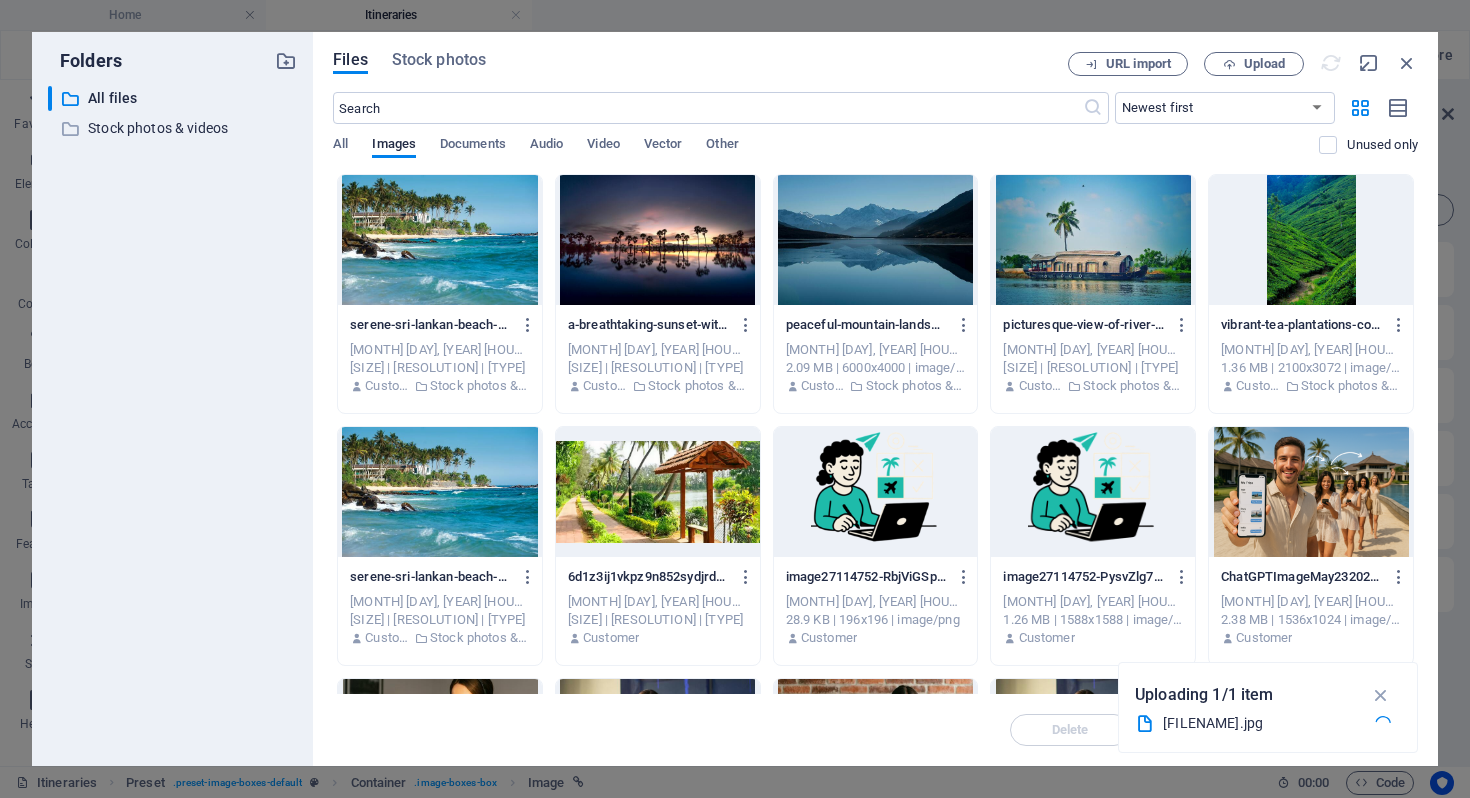 scroll, scrollTop: 1865, scrollLeft: 0, axis: vertical 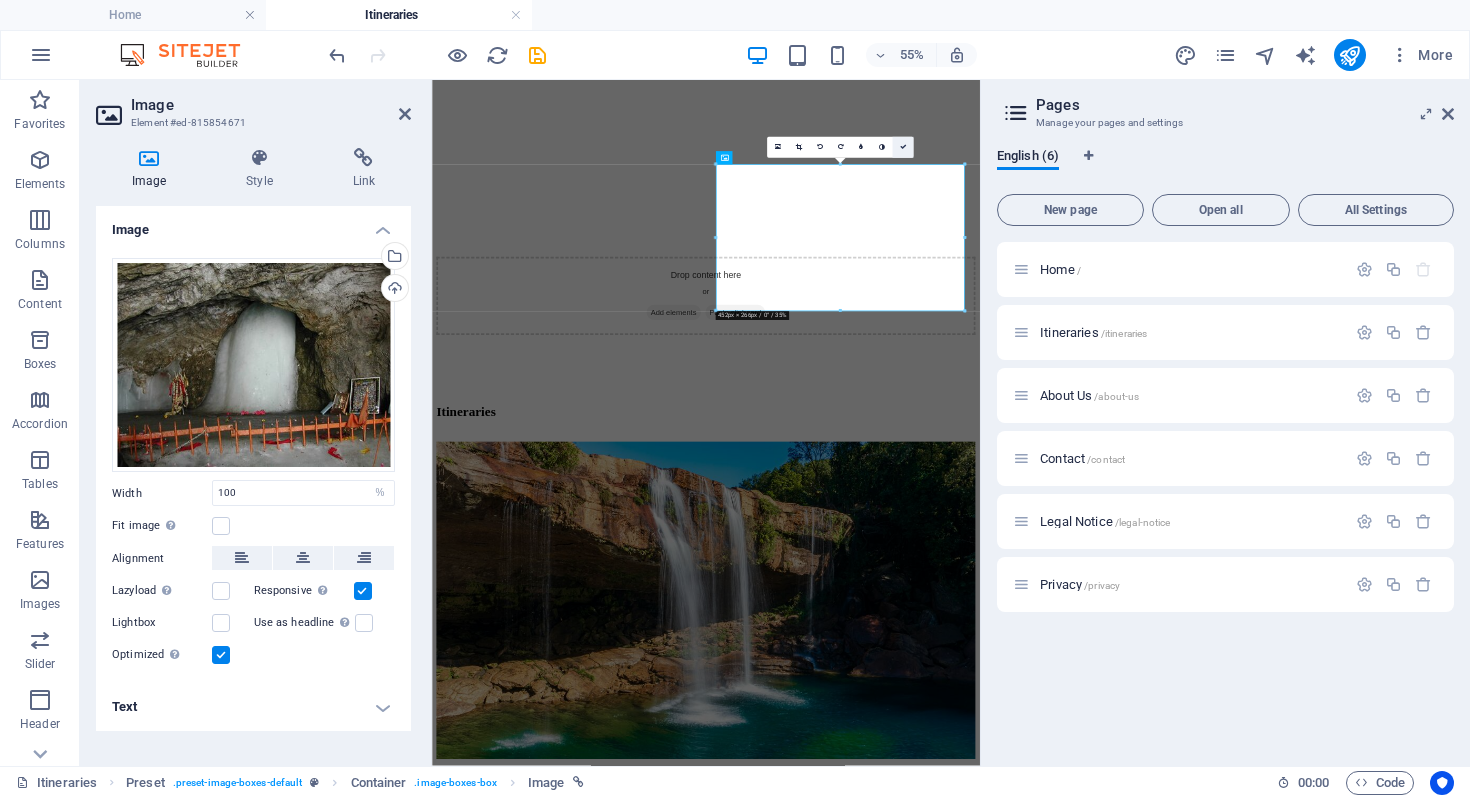click at bounding box center [902, 147] 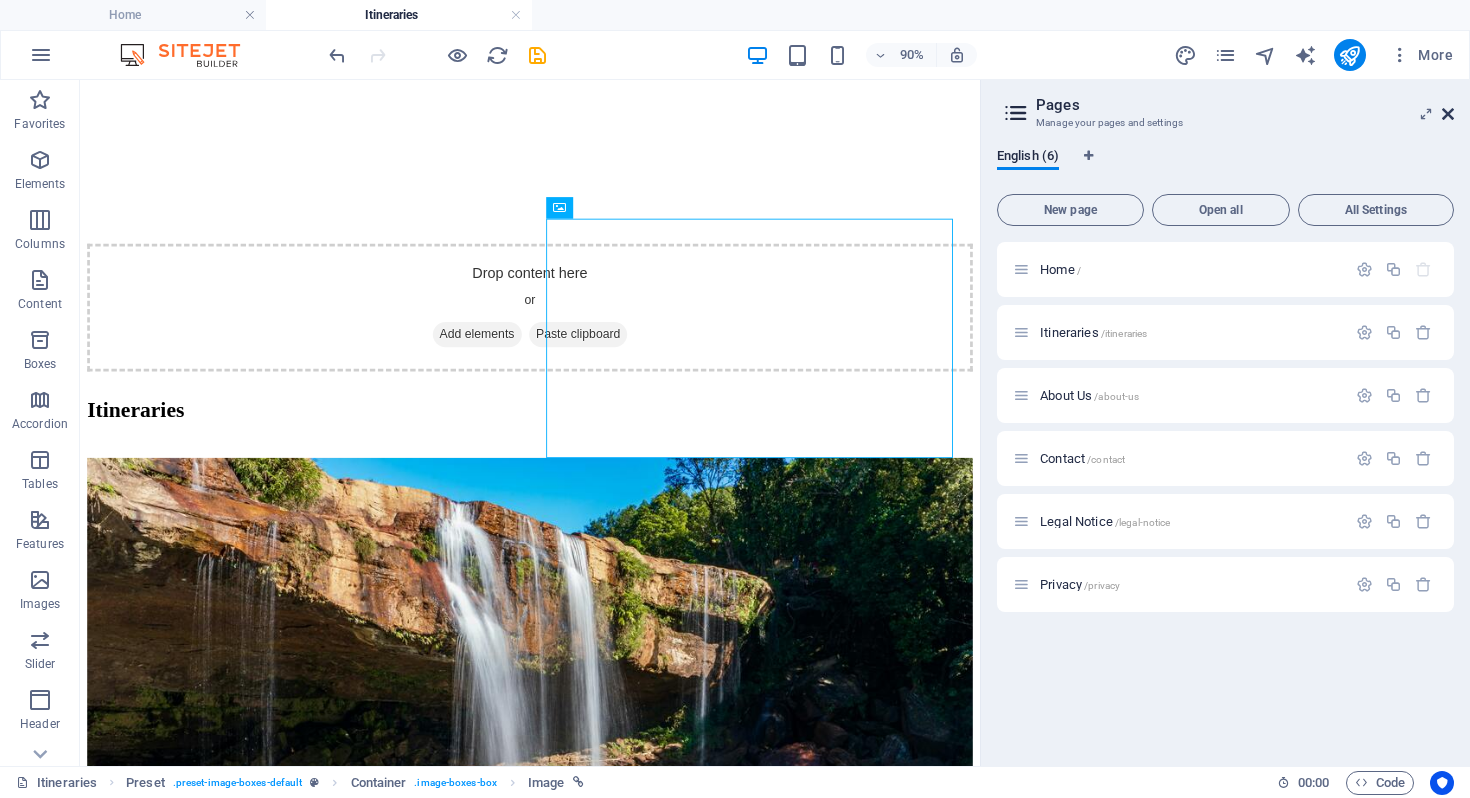 click at bounding box center [1448, 114] 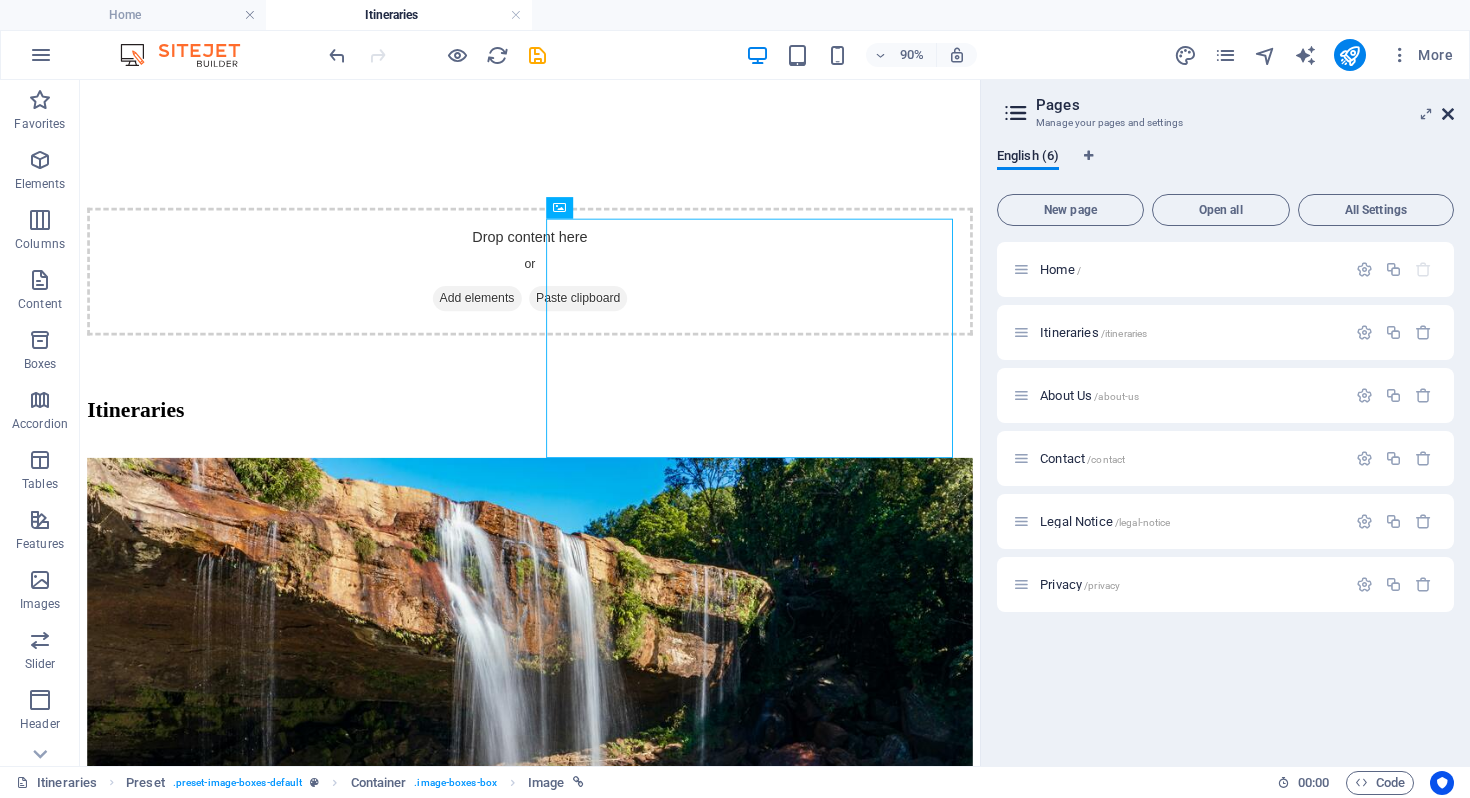 scroll, scrollTop: 1668, scrollLeft: 0, axis: vertical 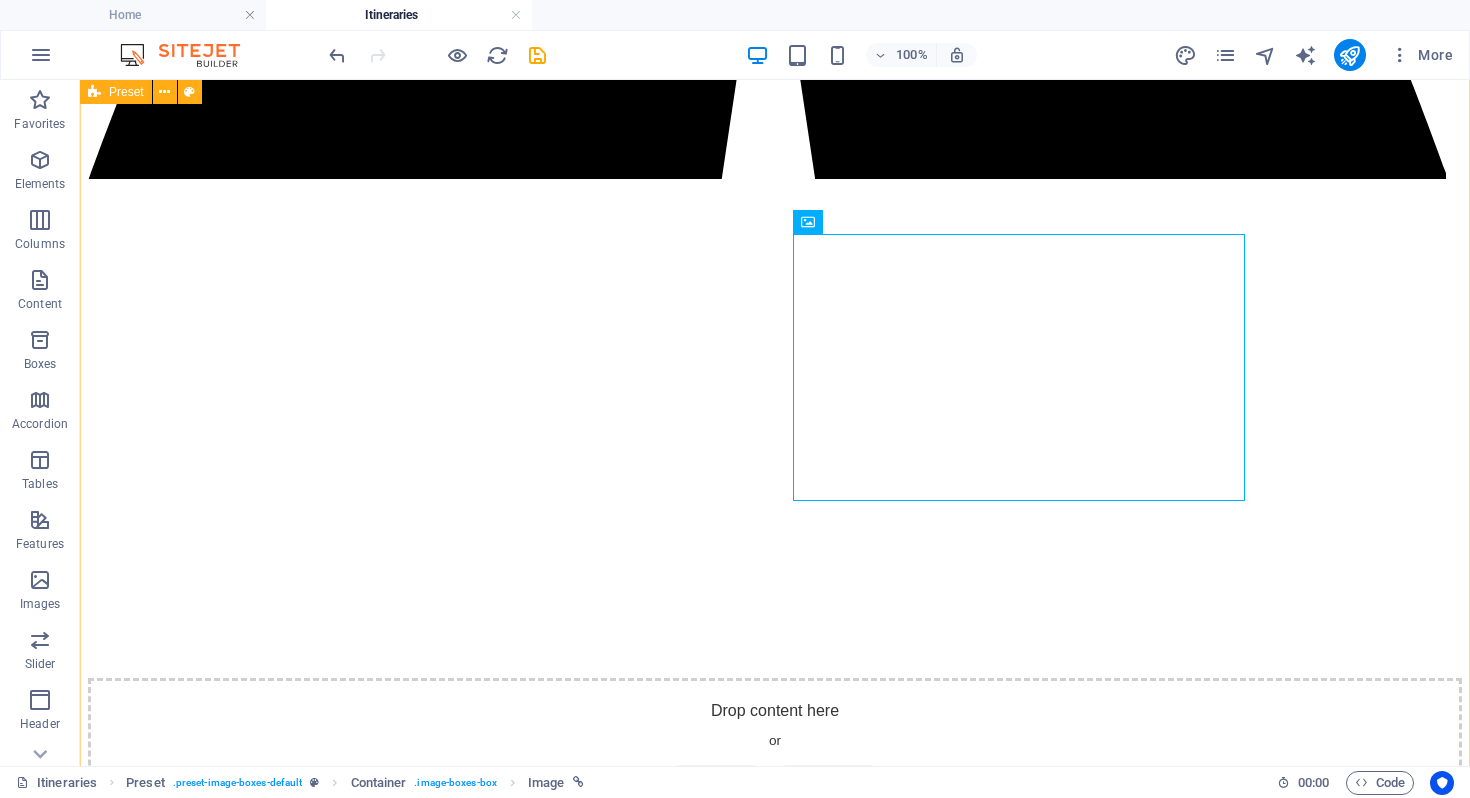 click on "[LOCATION], [COUNTRY]: [DAYS] days Come for the rains, stay for the caves, dance with clouds, and leave with stories your friends will swear you made up. Check now [LOCATION], [COUNTRY]: [DAYS] days Where fire meets ice, and your camera battery dies before your awe does. One of the most scenic place on earth Check now [LOCATION], [COUNTRY]: [DAYS] days Stunning beaches, lush hills, ancient temples, rich wildlife, and vibrant culture—Sri Lanka is a perfect tropical escape. Check now [LOCATION], [COUNTRY]: [DAYS] days Misty hills, serene backwaters, spice trails, Ayurveda, and vibrant culture—Kerala offers nature, wellness, and soul-soothing experiences. Check now [LOCATION], [COUNTRY]: [DAYS] days Discover serene temples, lush greenery, nearby beaches, and heritage towns—perfect for a peaceful escape and exploring Gujarat’s hidden gems. Check now [LOCATION], [COUNTRY]: [DAYS] days Seek divine blessings in a breathtaking Himalayan cave temple, combining spiritual fulfillment with a once-in-a-lifetime glacier trek experience. Check now" at bounding box center [775, 3864] 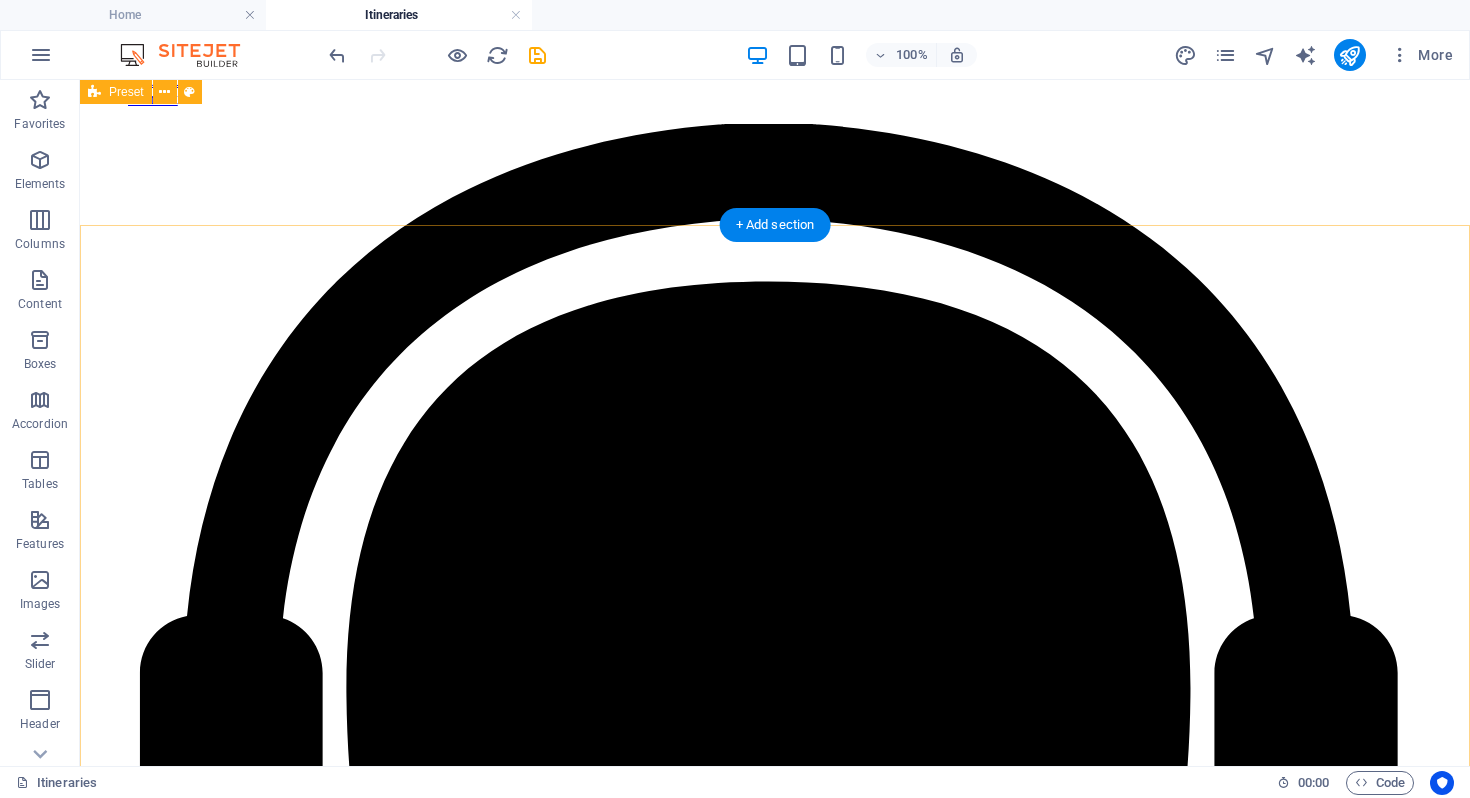 scroll, scrollTop: 0, scrollLeft: 0, axis: both 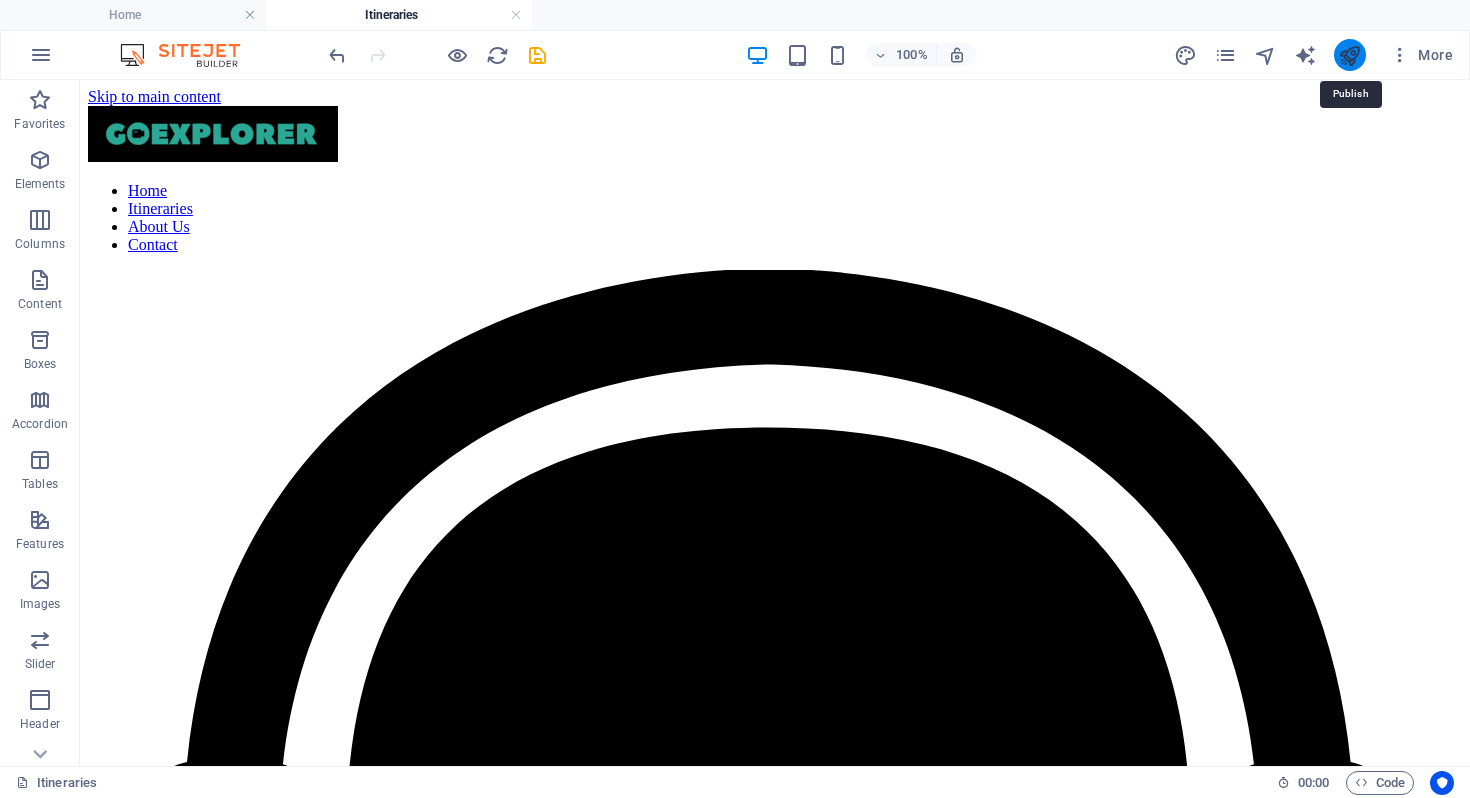 click at bounding box center [1349, 55] 